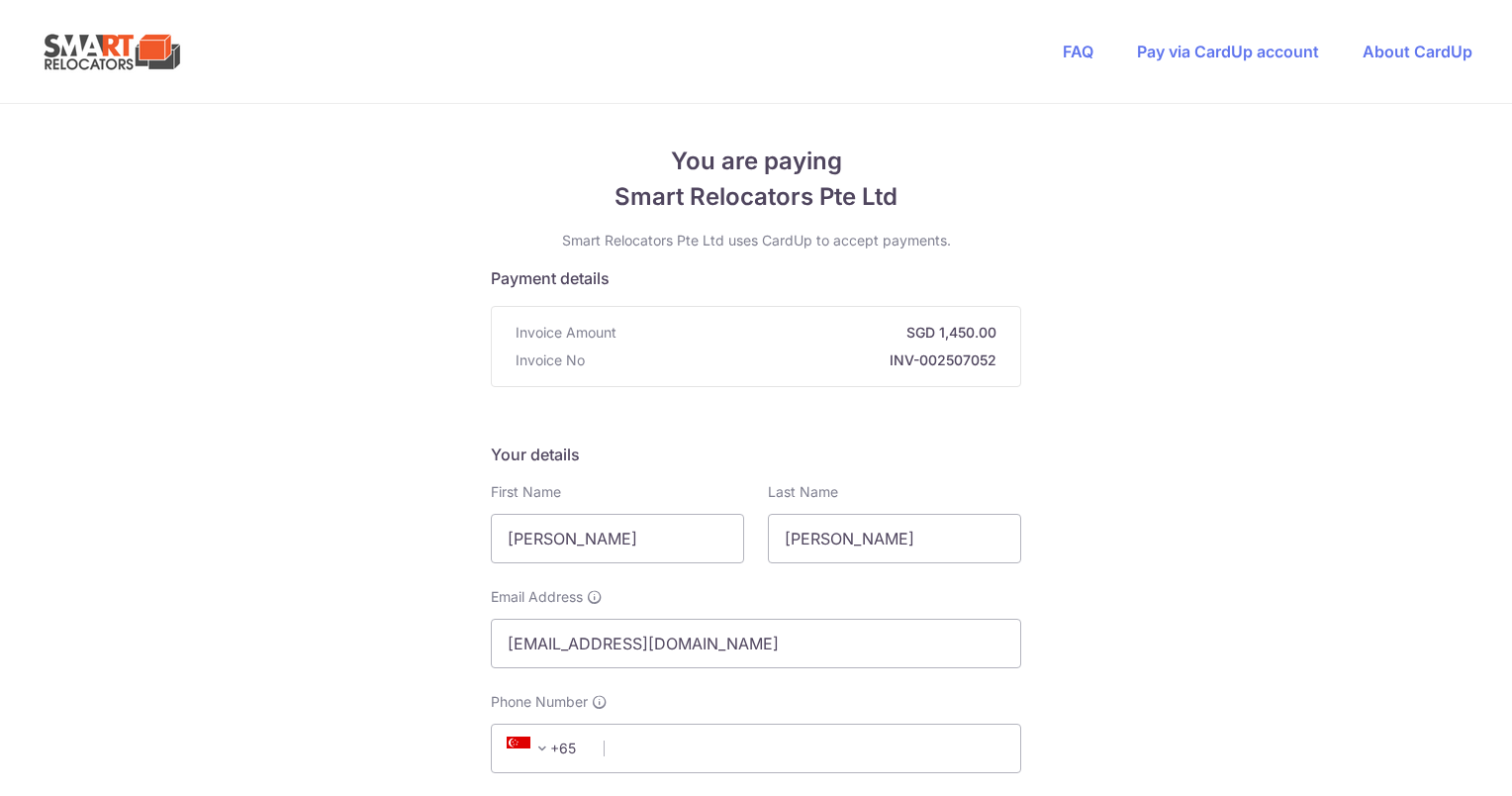 scroll, scrollTop: 0, scrollLeft: 0, axis: both 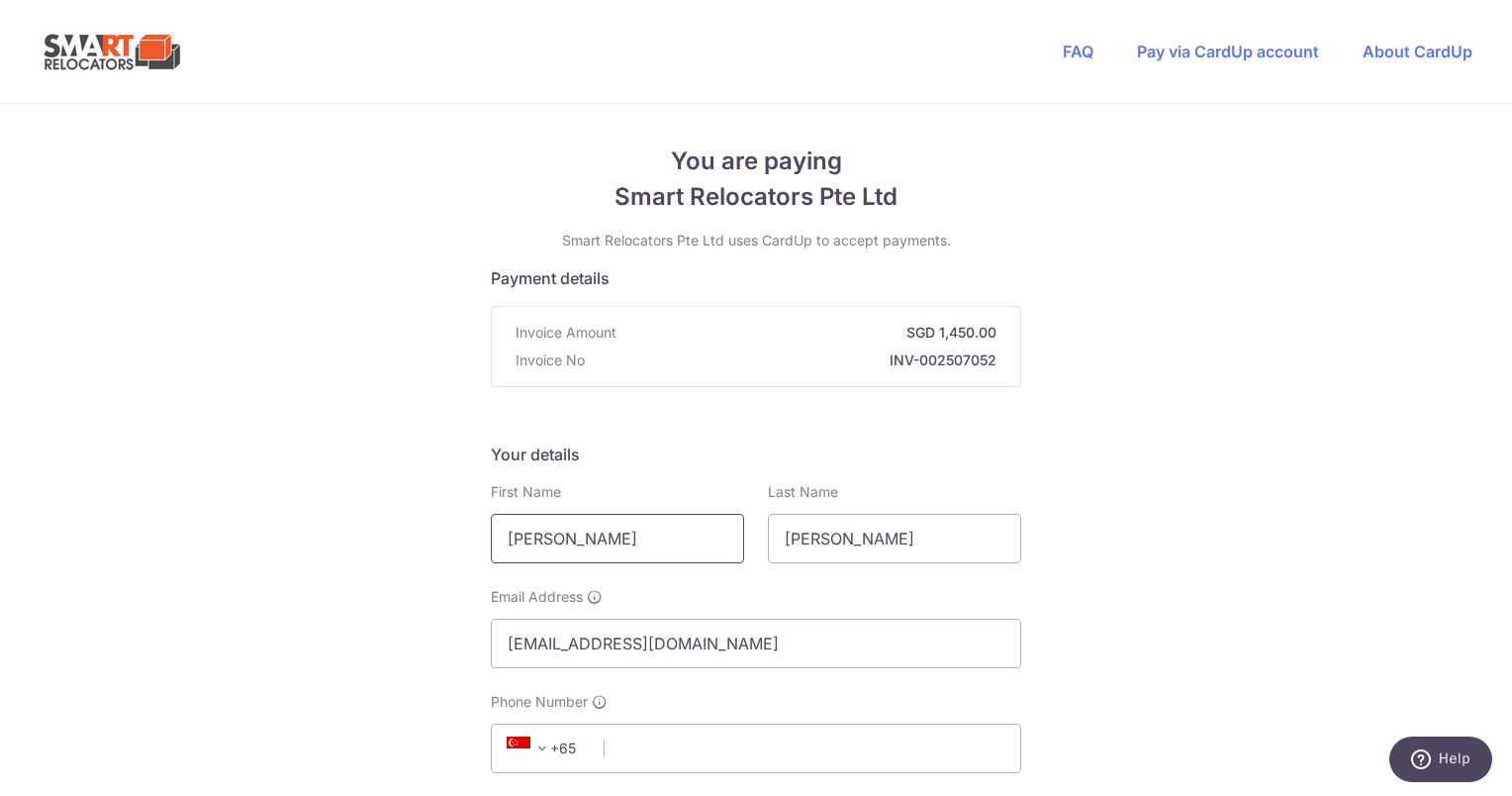 drag, startPoint x: 0, startPoint y: 0, endPoint x: 685, endPoint y: 543, distance: 874.11326 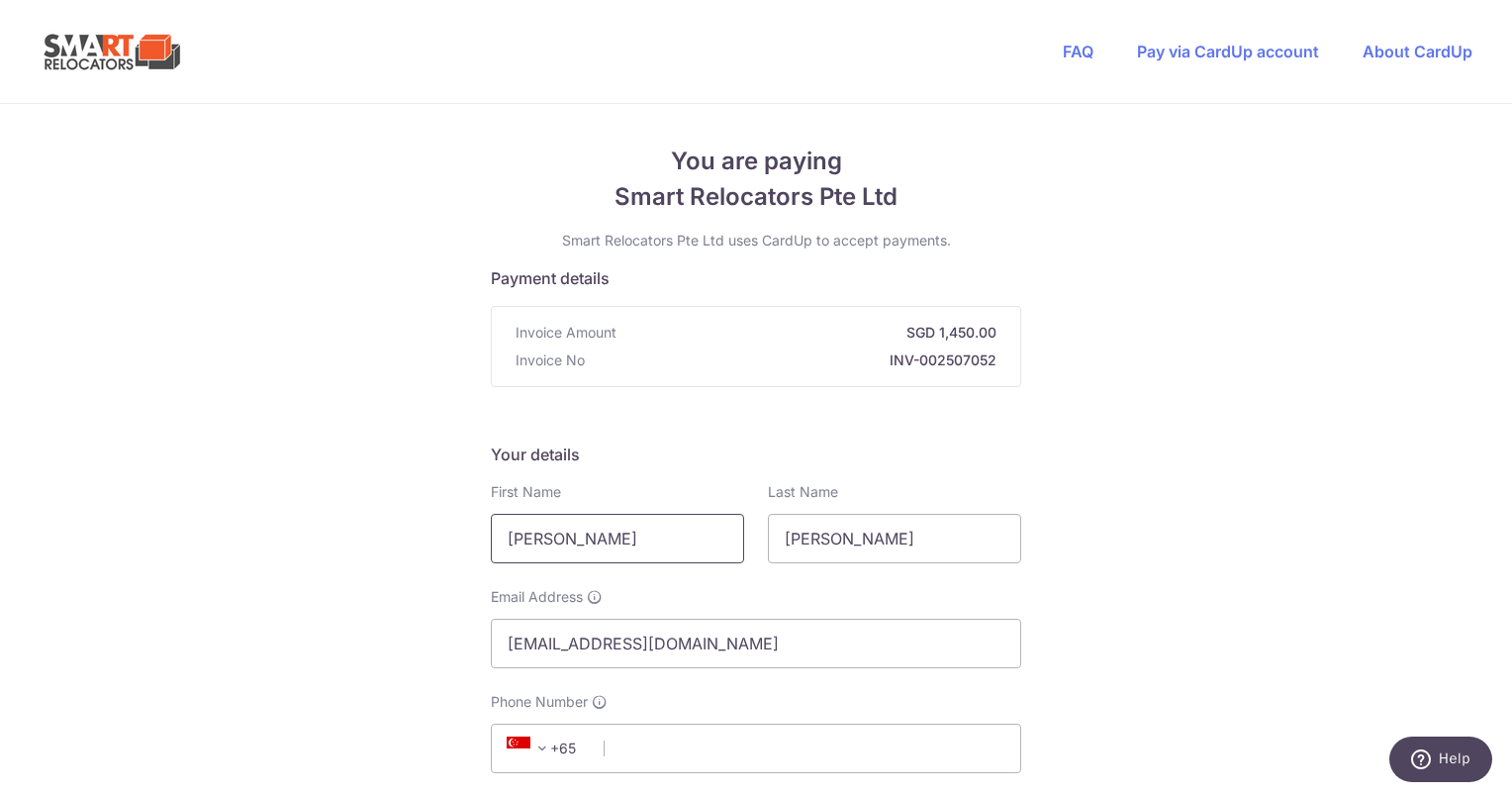 drag, startPoint x: 538, startPoint y: 532, endPoint x: 581, endPoint y: 526, distance: 43.416587 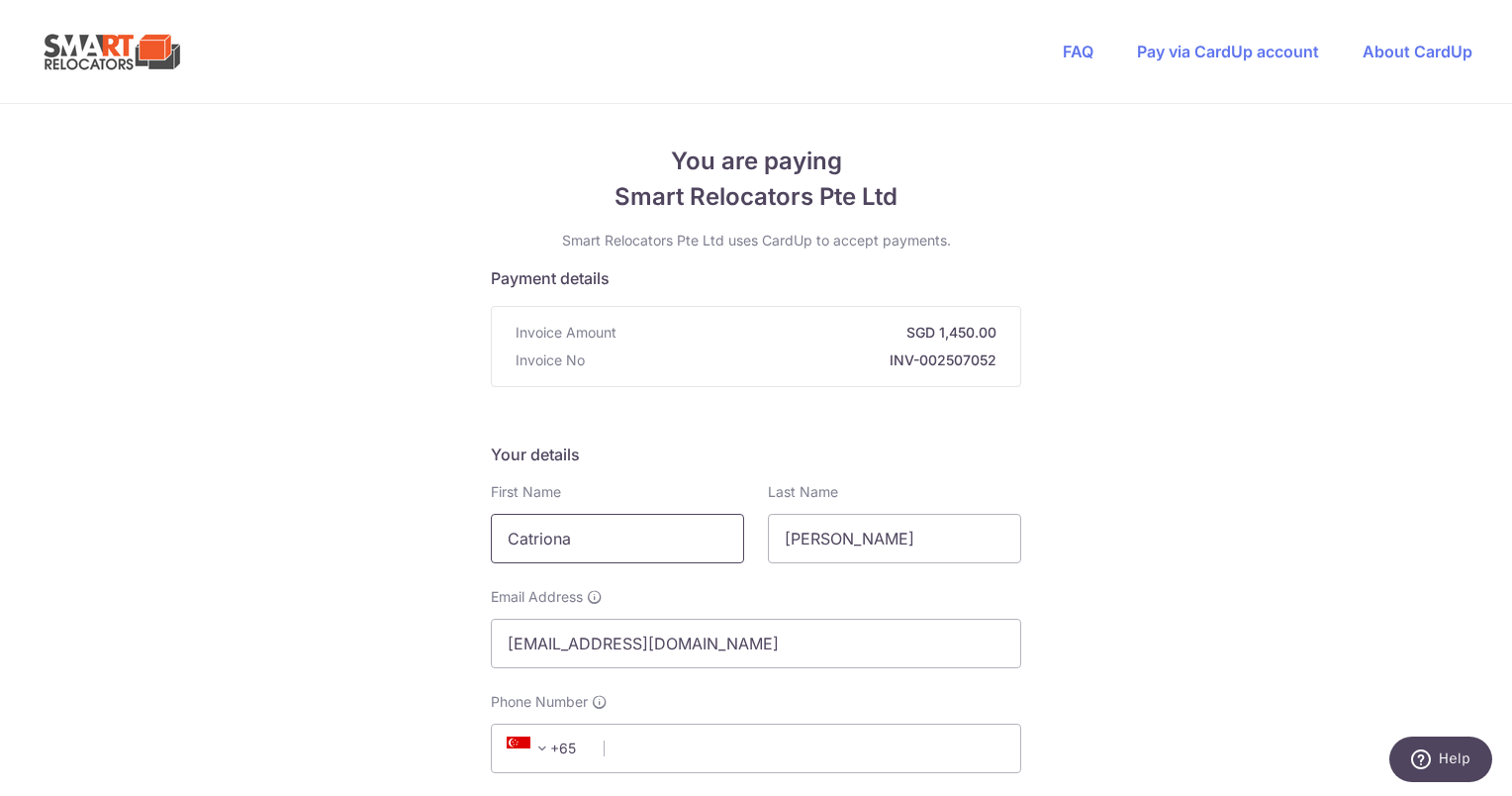 type on "Catriona" 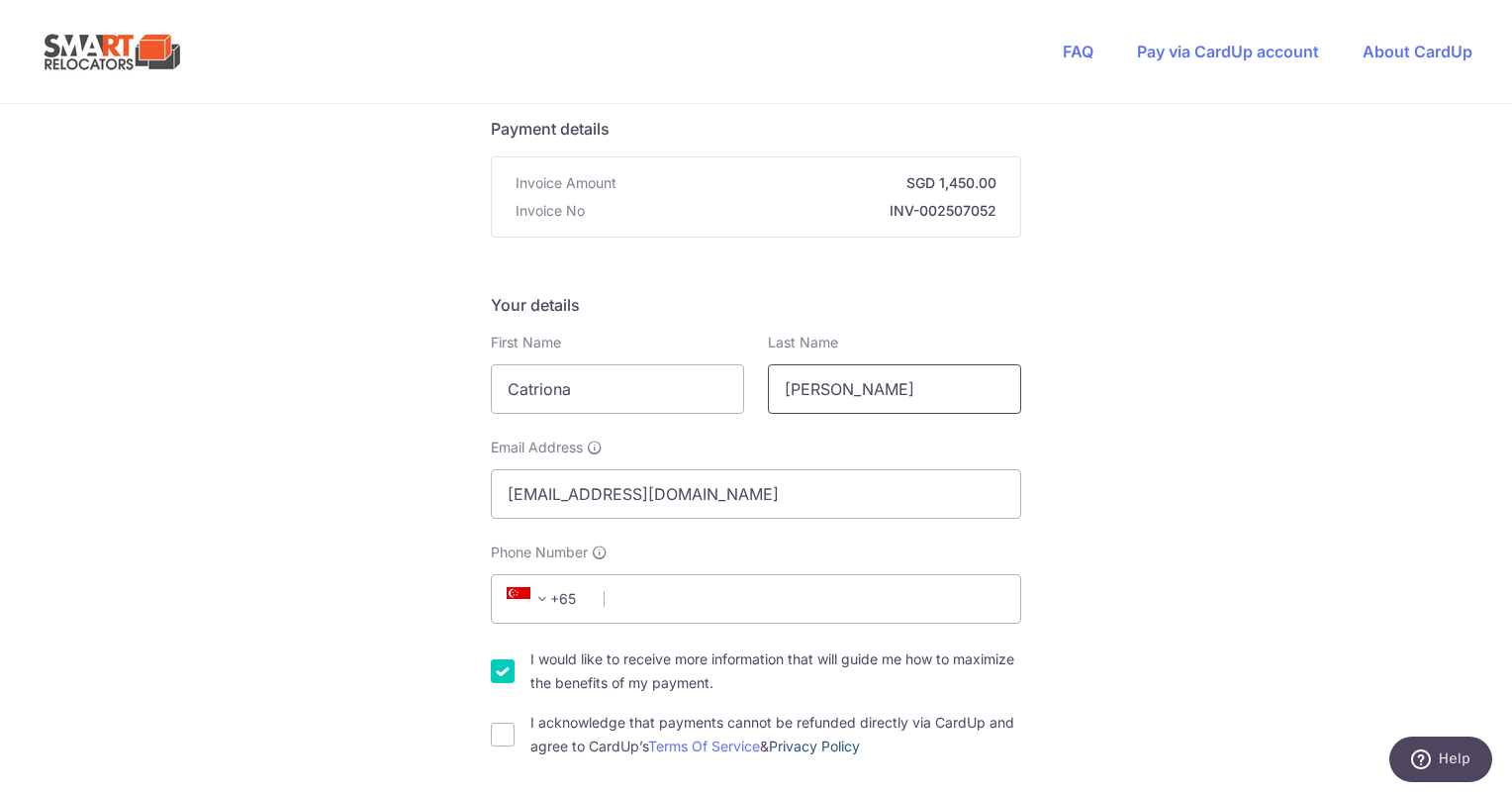 scroll, scrollTop: 297, scrollLeft: 0, axis: vertical 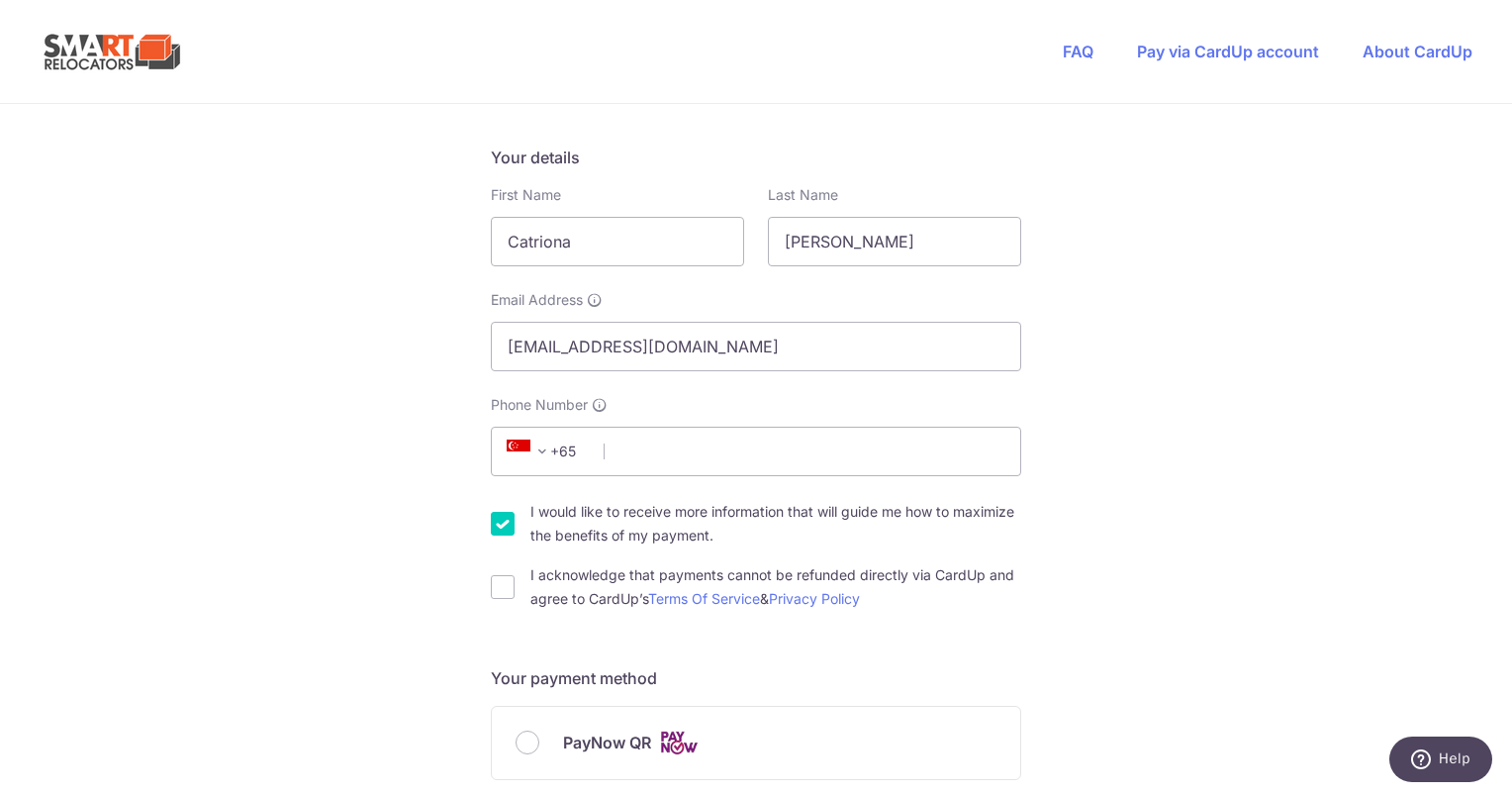 click at bounding box center [519, 451] 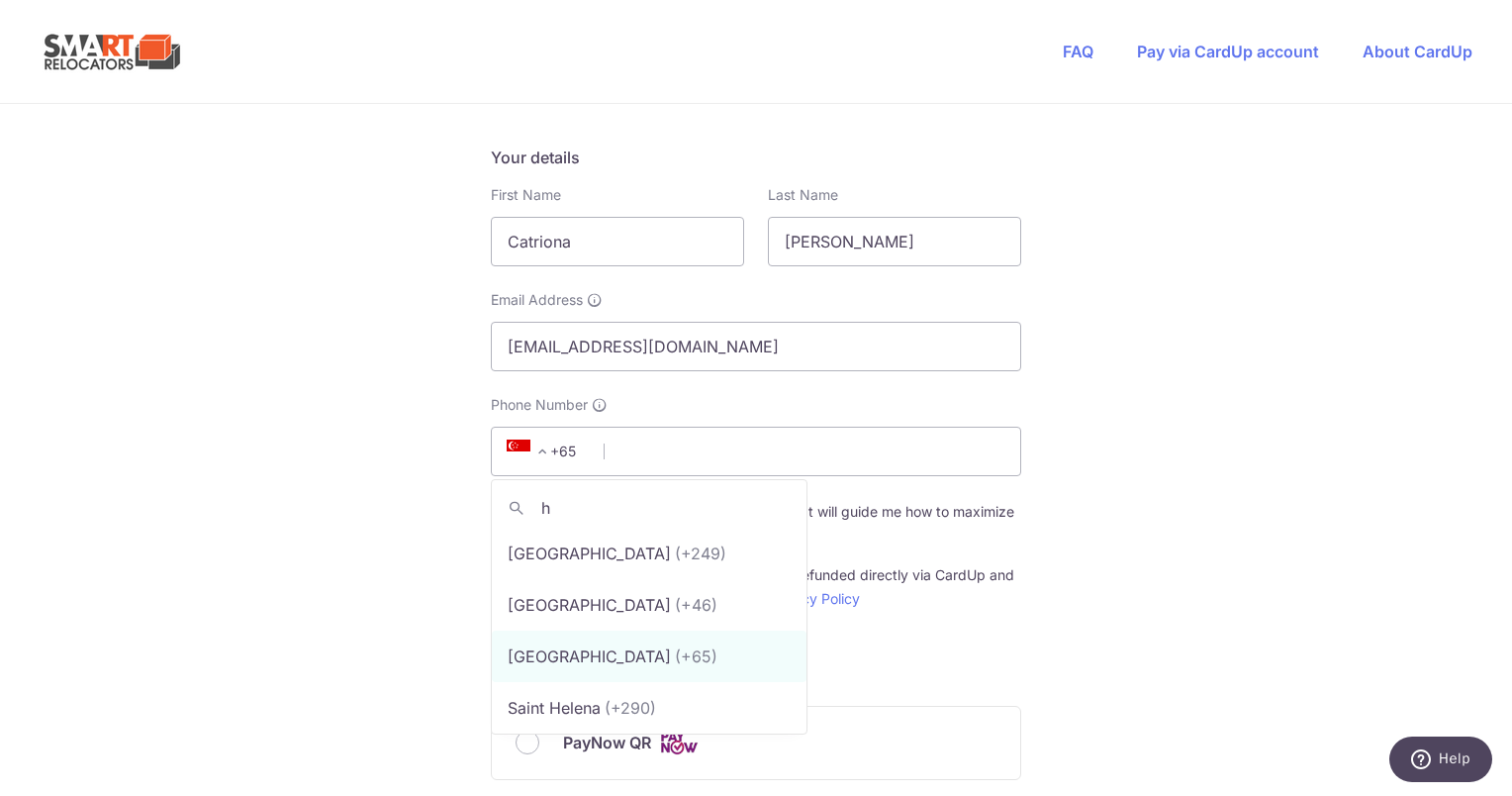 scroll, scrollTop: 0, scrollLeft: 0, axis: both 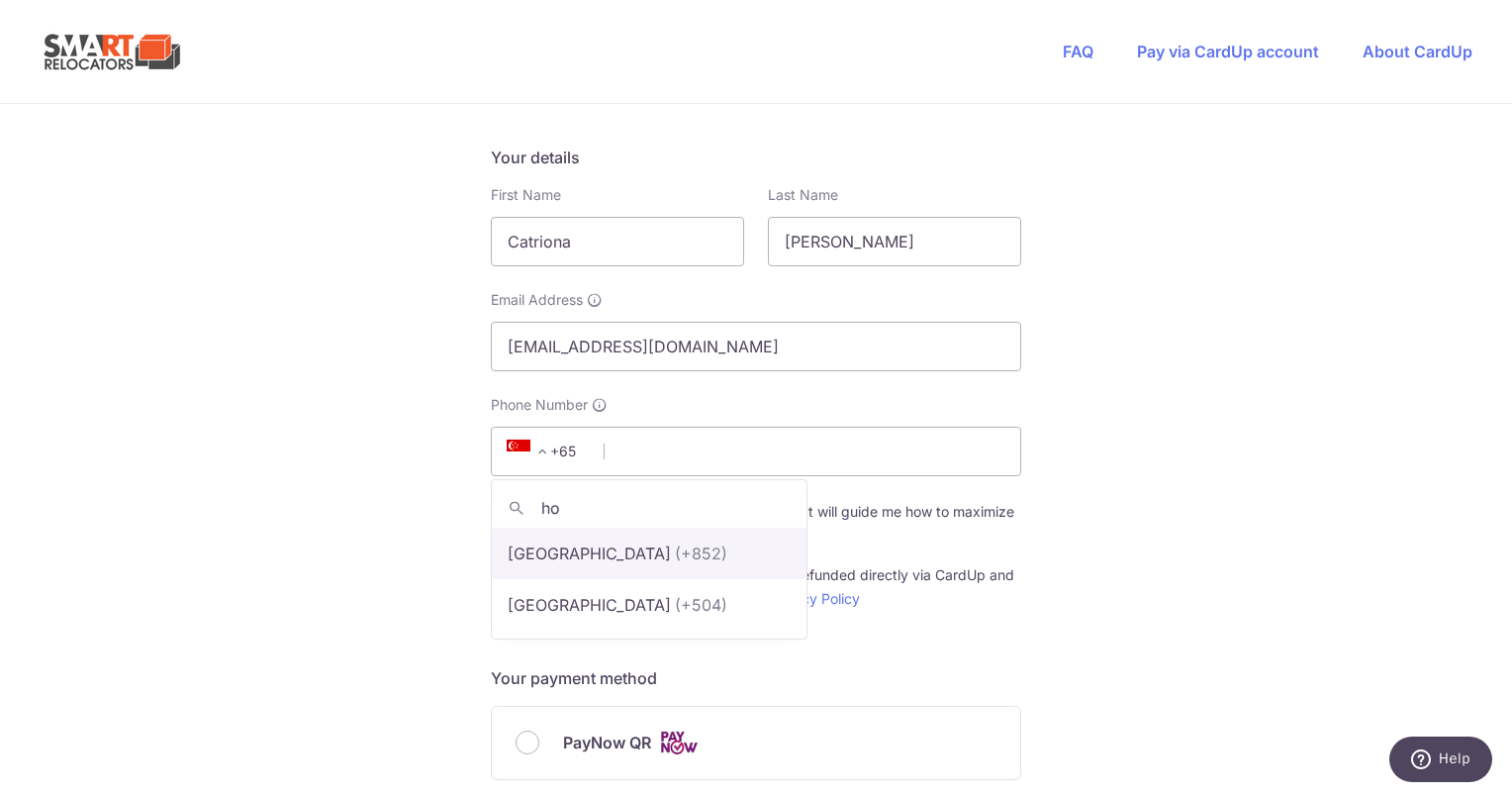 type on "hon" 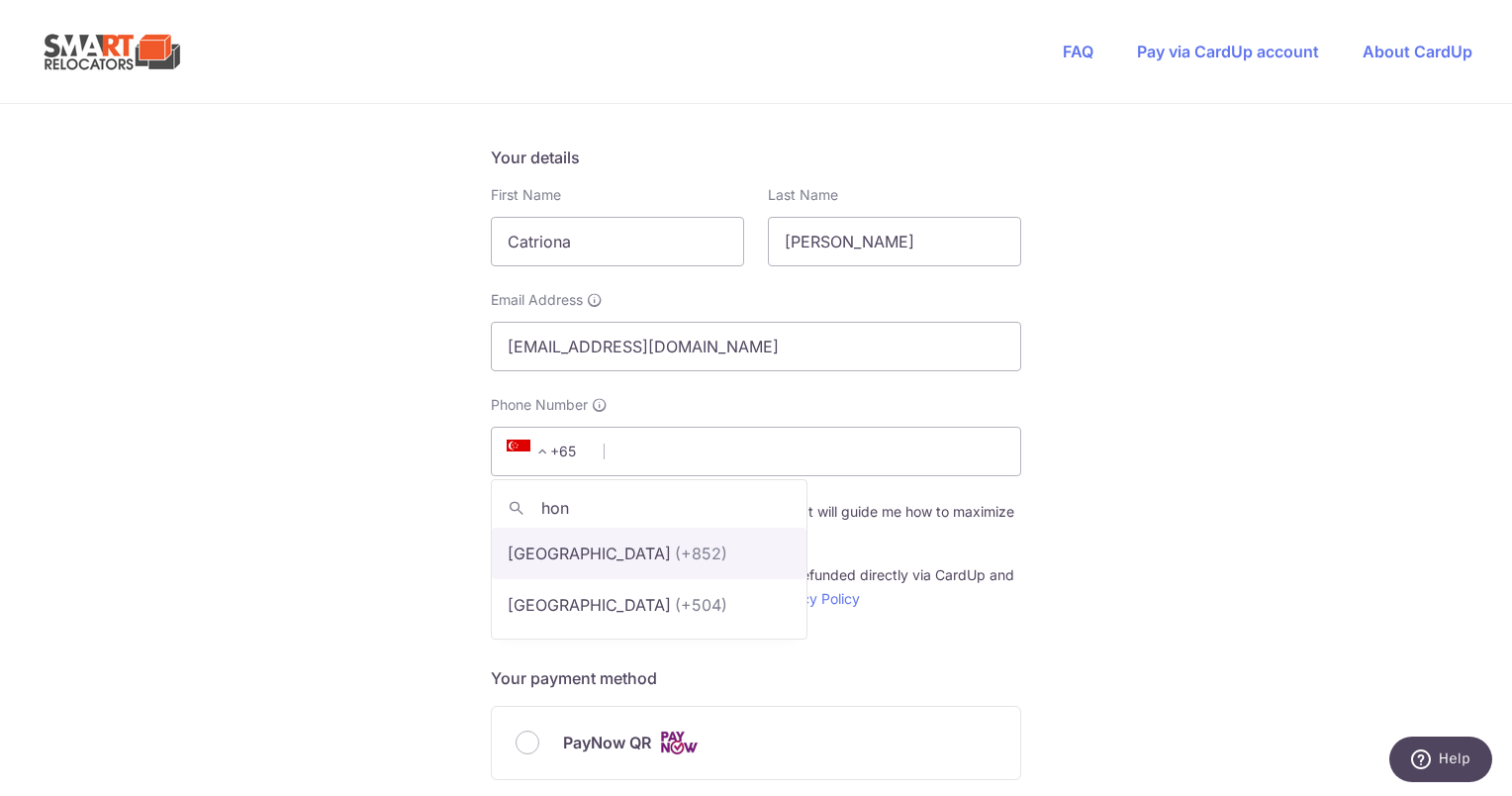 select on "95" 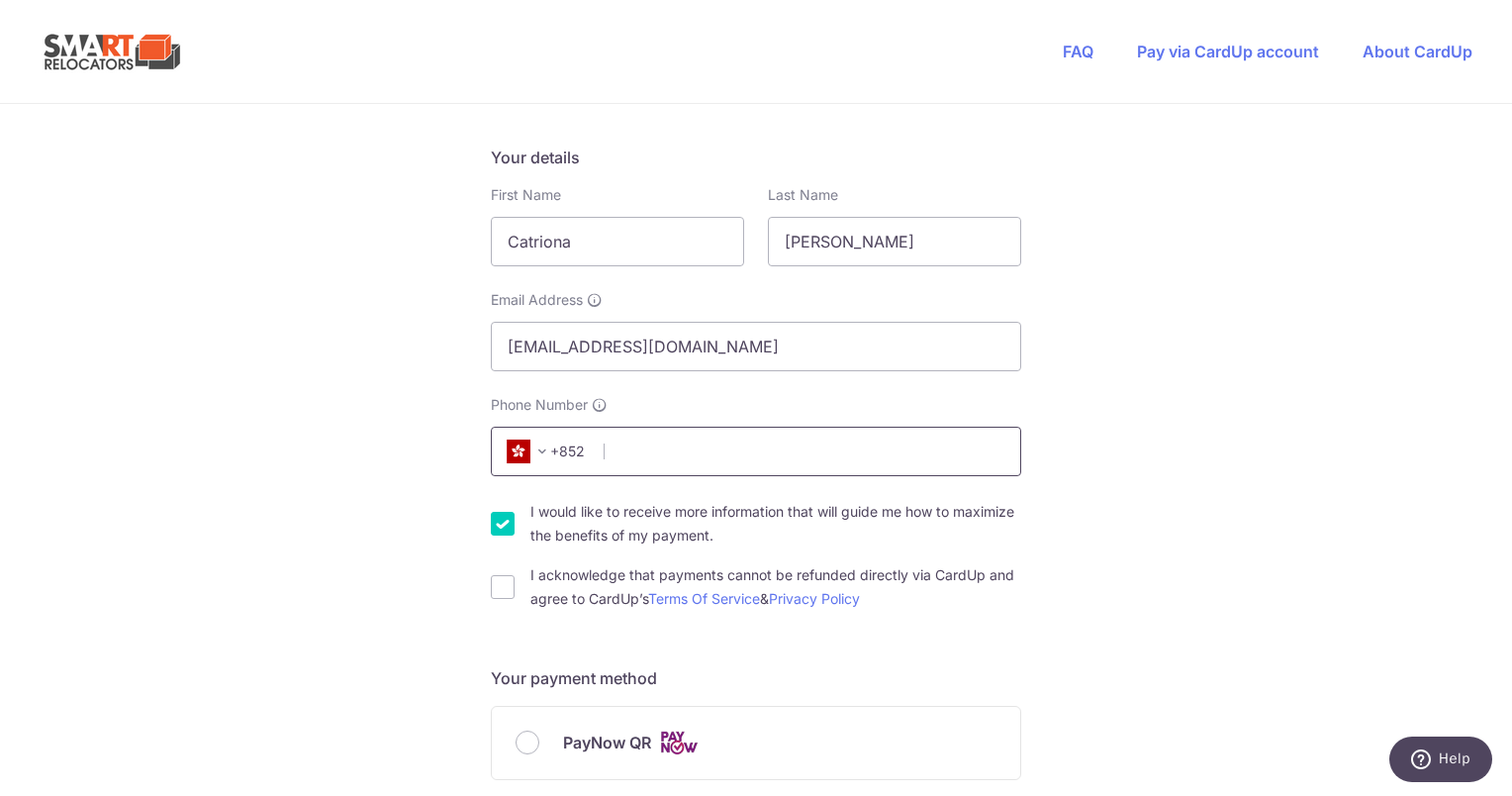 click on "Phone Number" at bounding box center (756, 451) 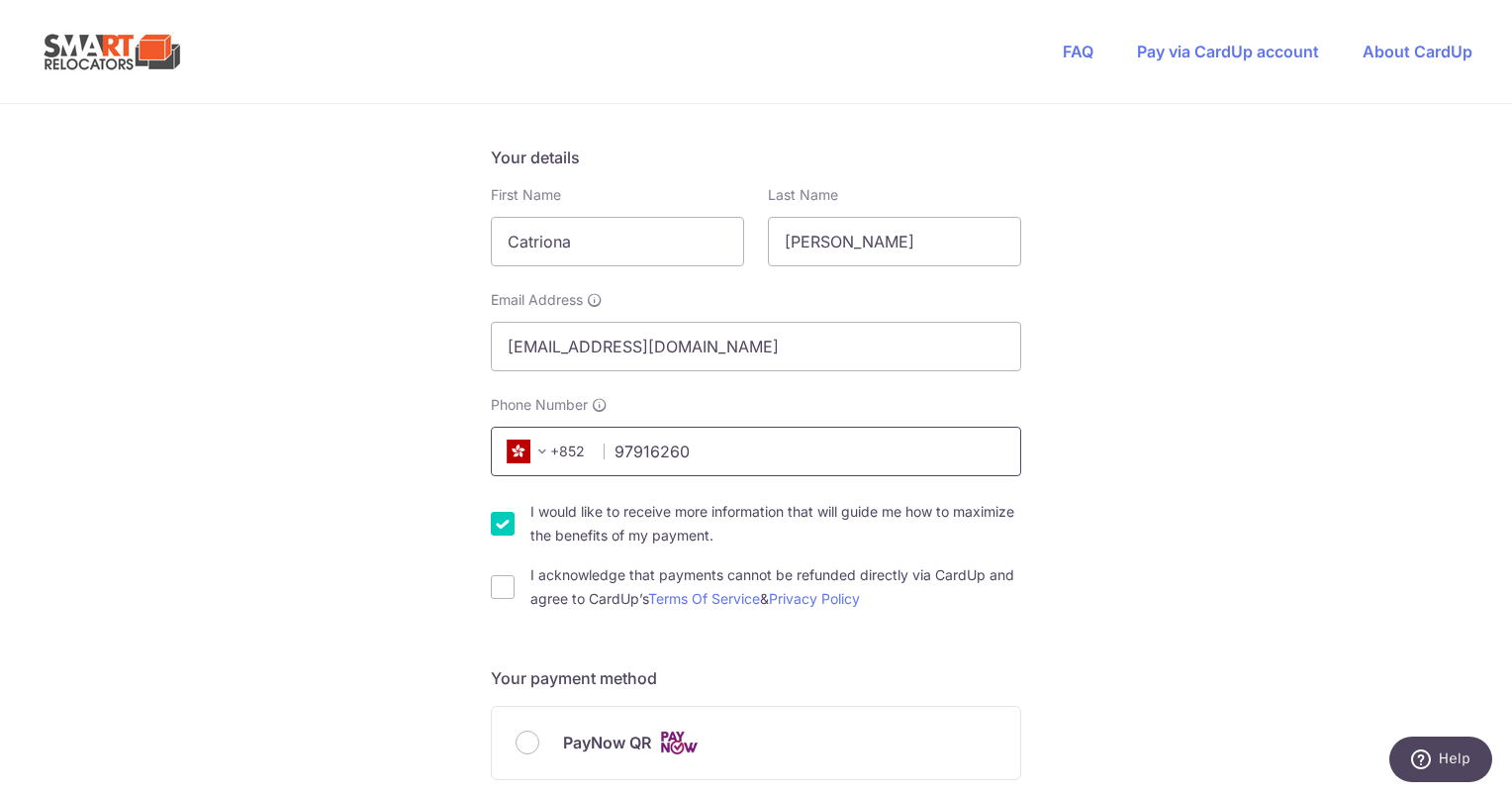 type on "97916260" 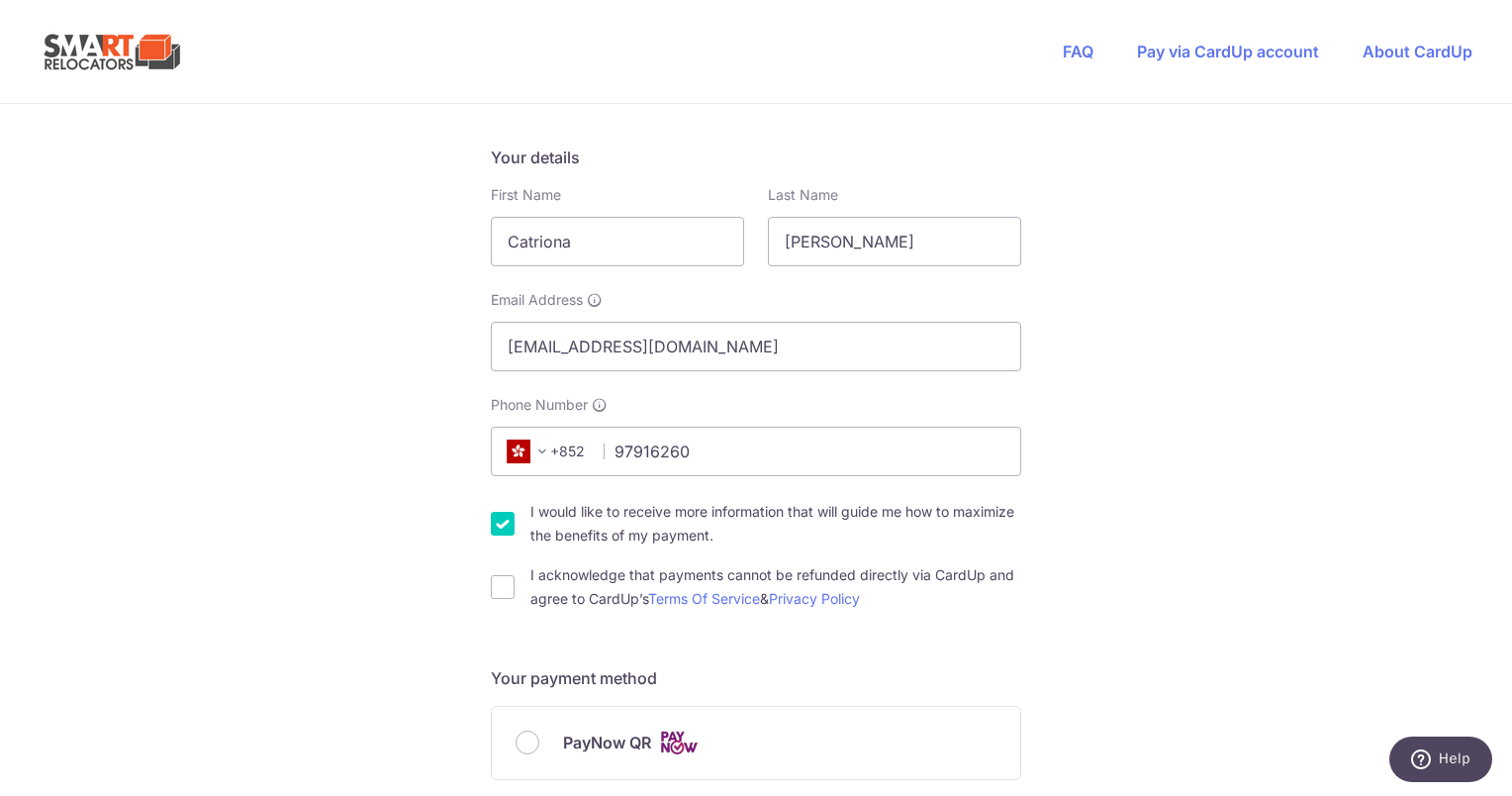 click on "You are paying
Smart Relocators Pte Ltd
Smart Relocators Pte Ltd  uses CardUp to accept payments.
Payment details
Invoice Amount
SGD 1,450.00
Invoice No
INV-002507052
Your details
First Name
Catriona
Last Name
Stewart
Email Address
cstewart11323@gmail.com
Phone Number
+376
+971" at bounding box center [756, 772] 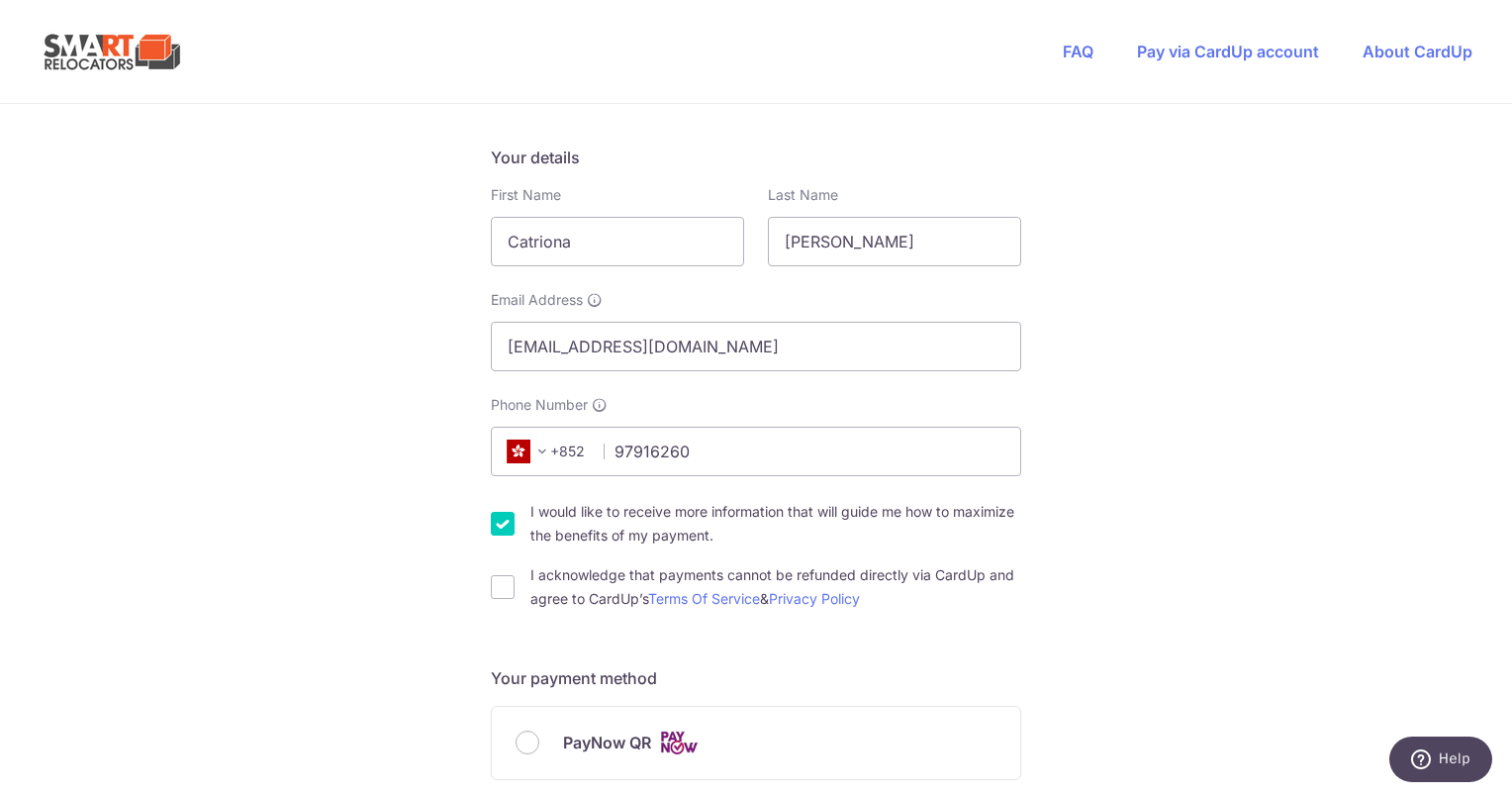 click on "I would like to receive more information that will guide me how to maximize the benefits of my payment." at bounding box center (503, 524) 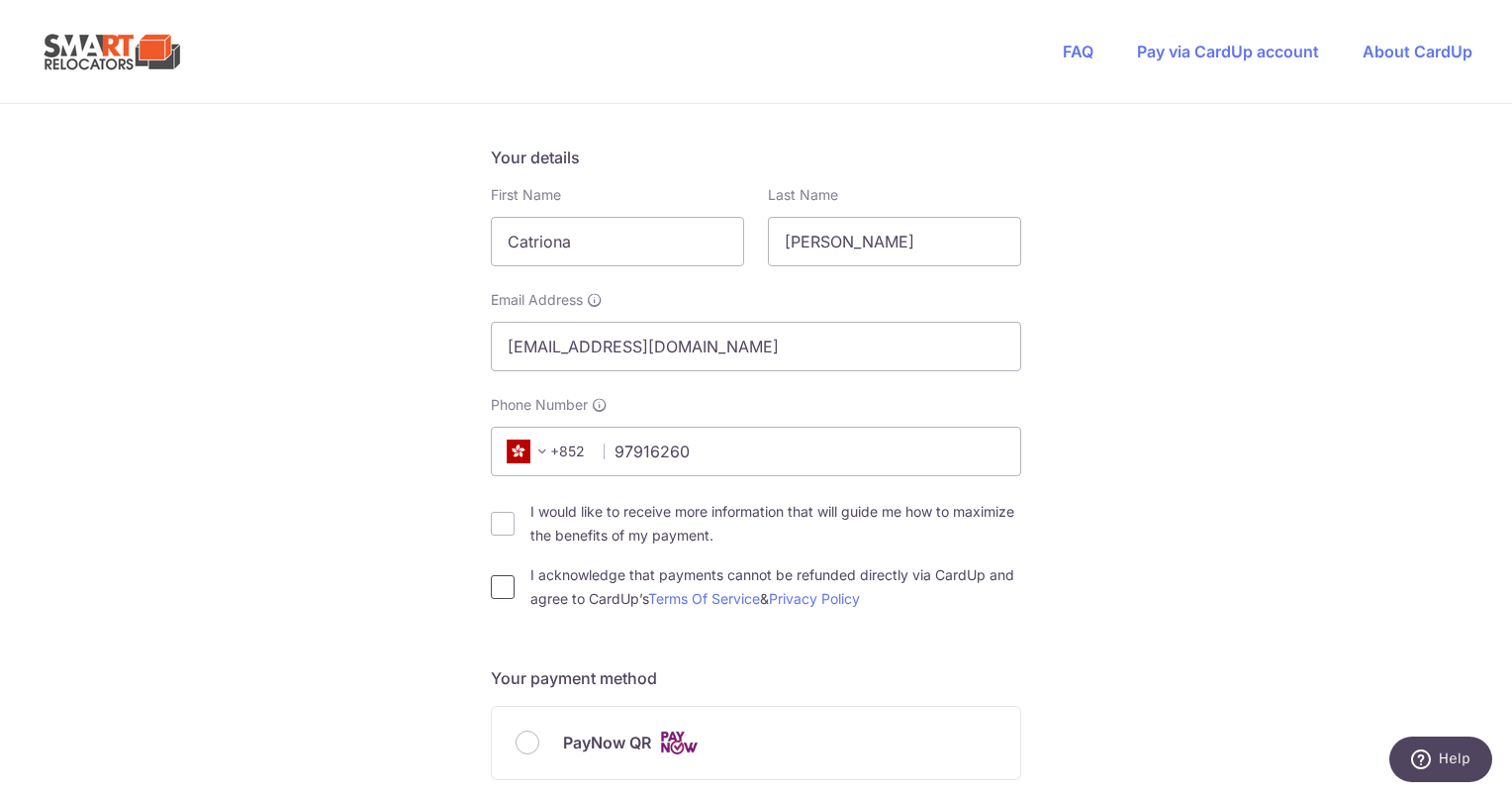 click on "I acknowledge that payments cannot be refunded directly via CardUp and agree to CardUp’s
Terms Of Service  &
Privacy Policy" at bounding box center [503, 587] 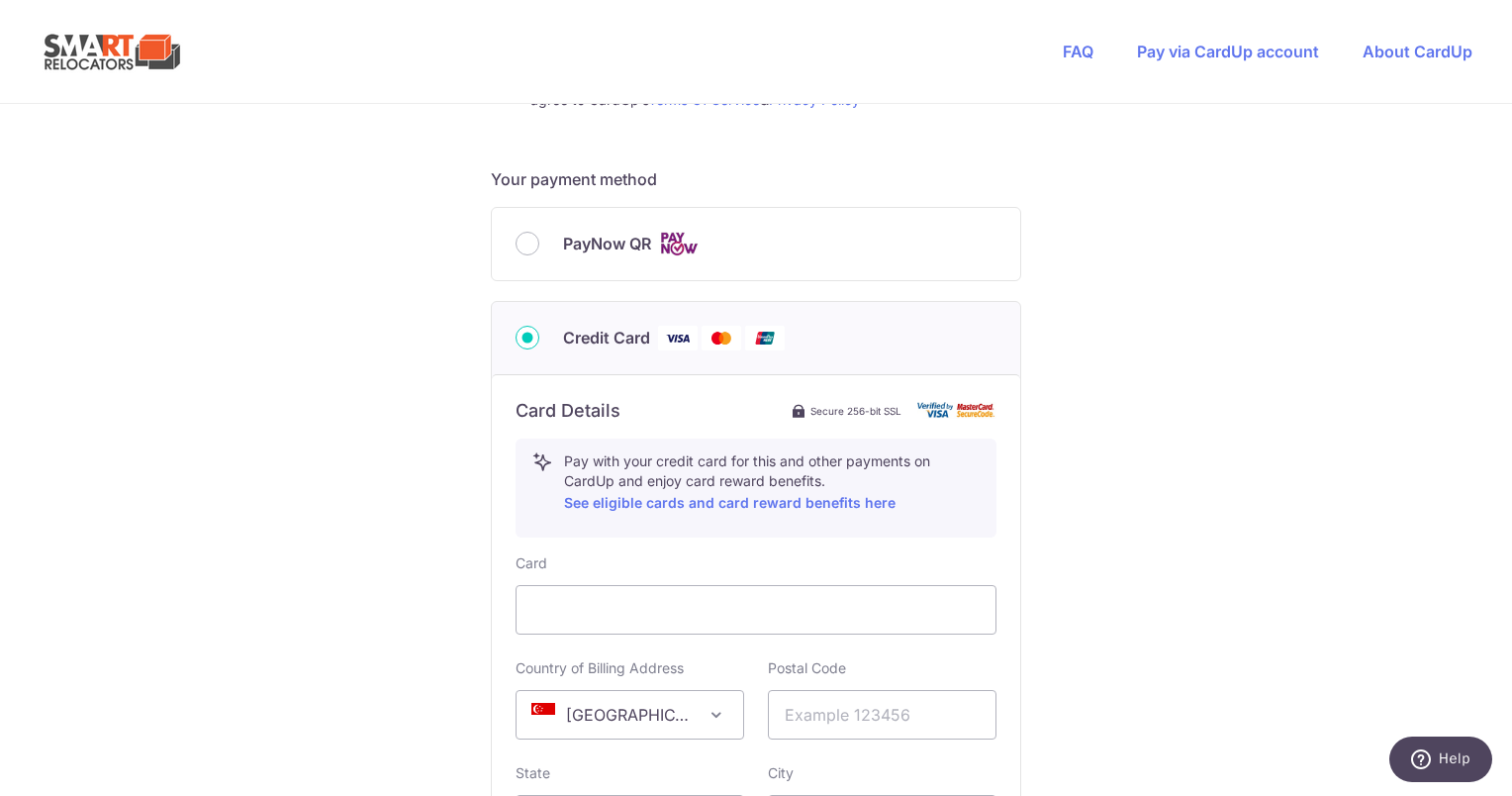 scroll, scrollTop: 990, scrollLeft: 0, axis: vertical 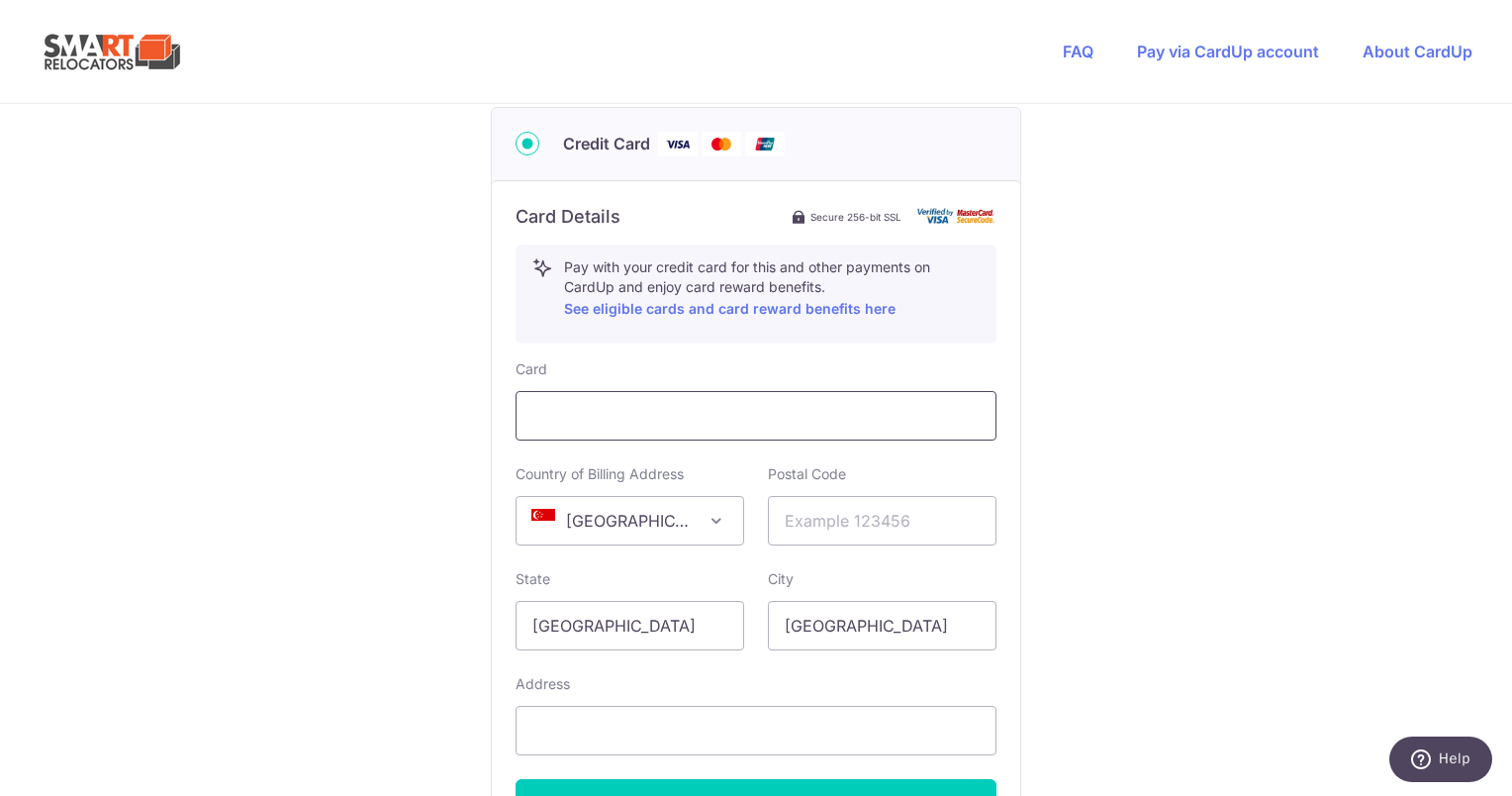 click at bounding box center [756, 416] 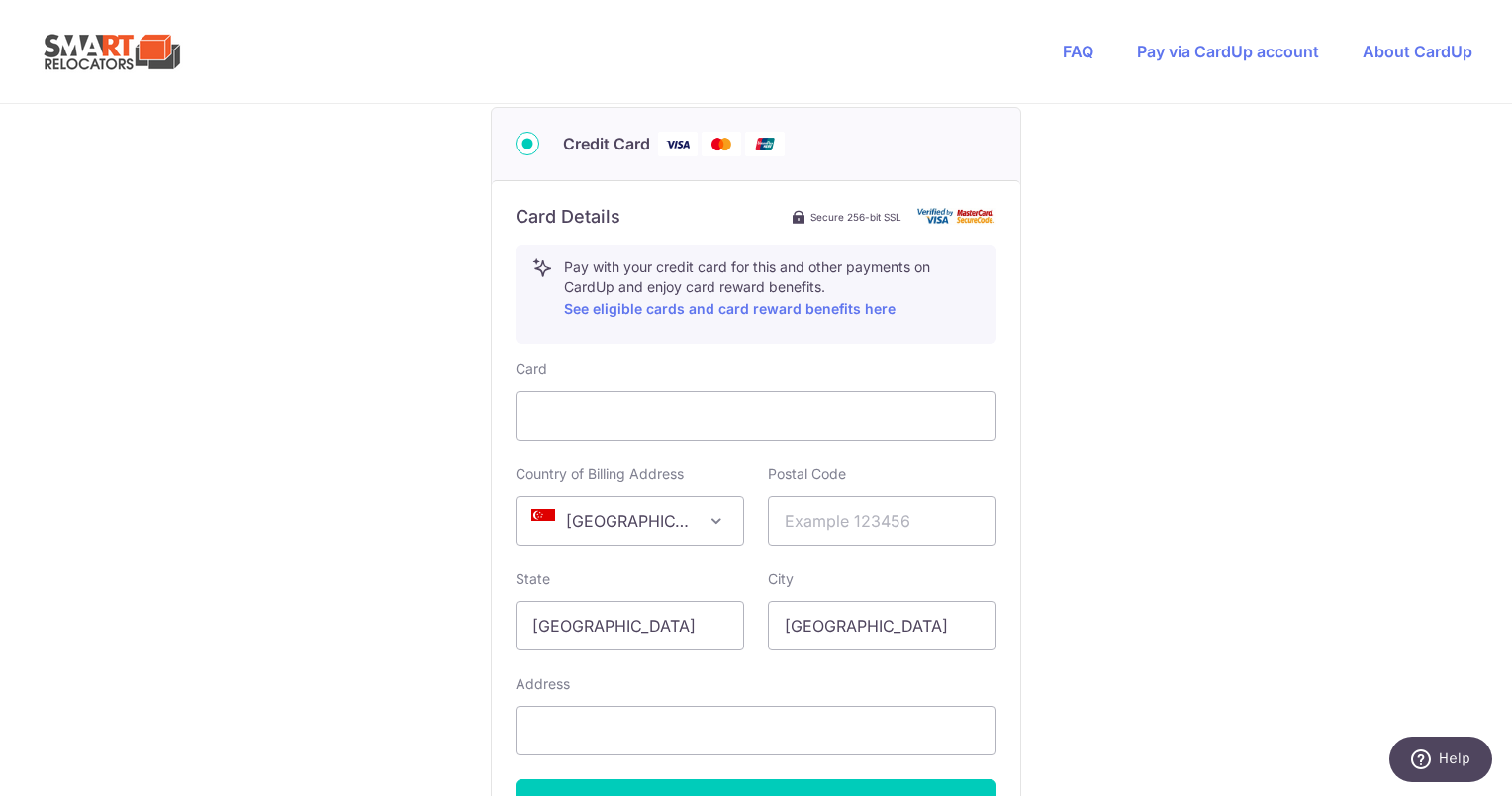 click on "You are paying
Smart Relocators Pte Ltd
Smart Relocators Pte Ltd  uses CardUp to accept payments.
Payment details
Invoice Amount
SGD 1,450.00
Invoice No
INV-002507052
Your details
First Name
Catriona
Last Name
Stewart
Email Address
cstewart11323@gmail.com
Phone Number
+376
+971" at bounding box center (756, 79) 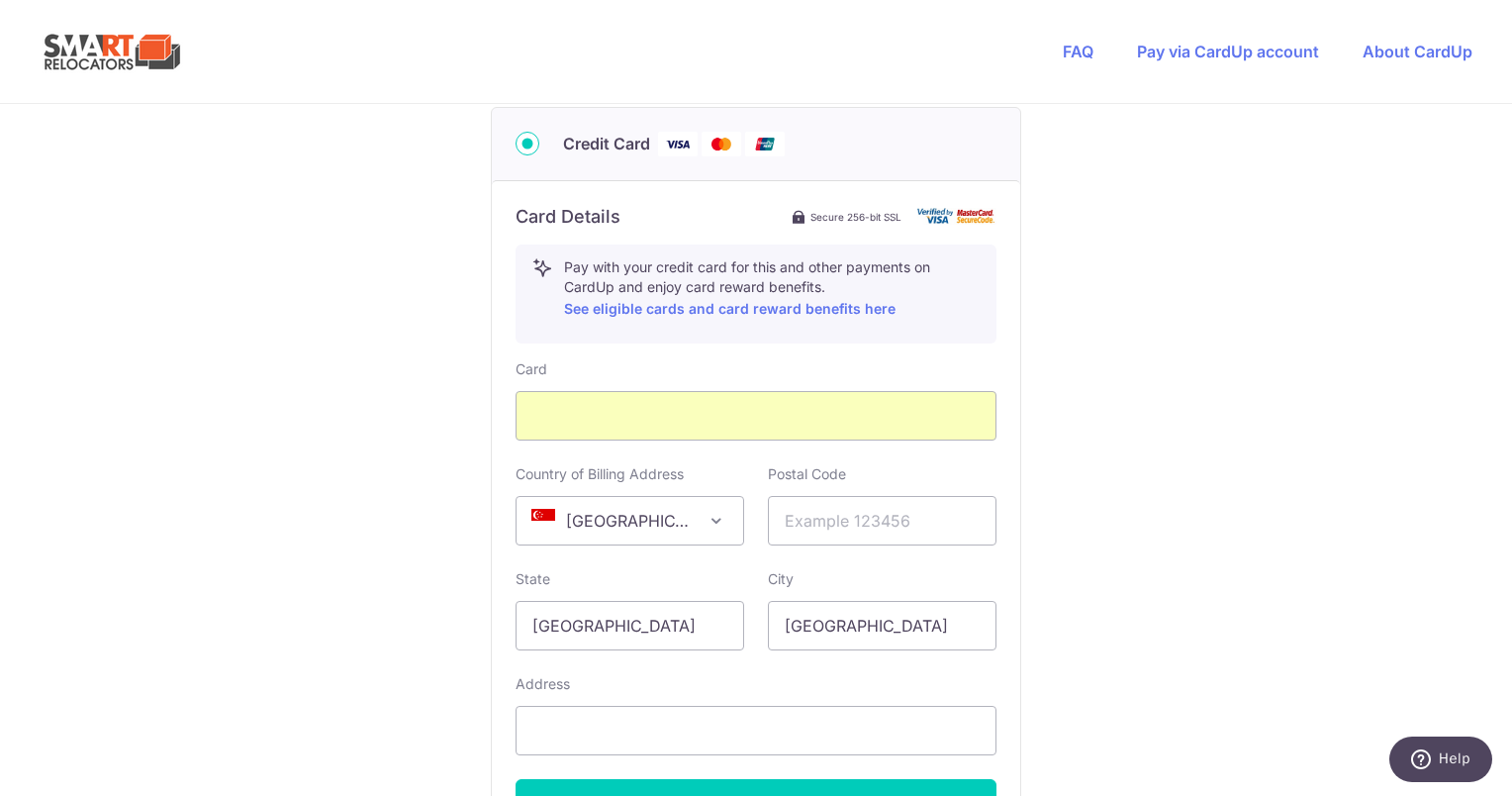 click on "[GEOGRAPHIC_DATA]" at bounding box center (629, 521) 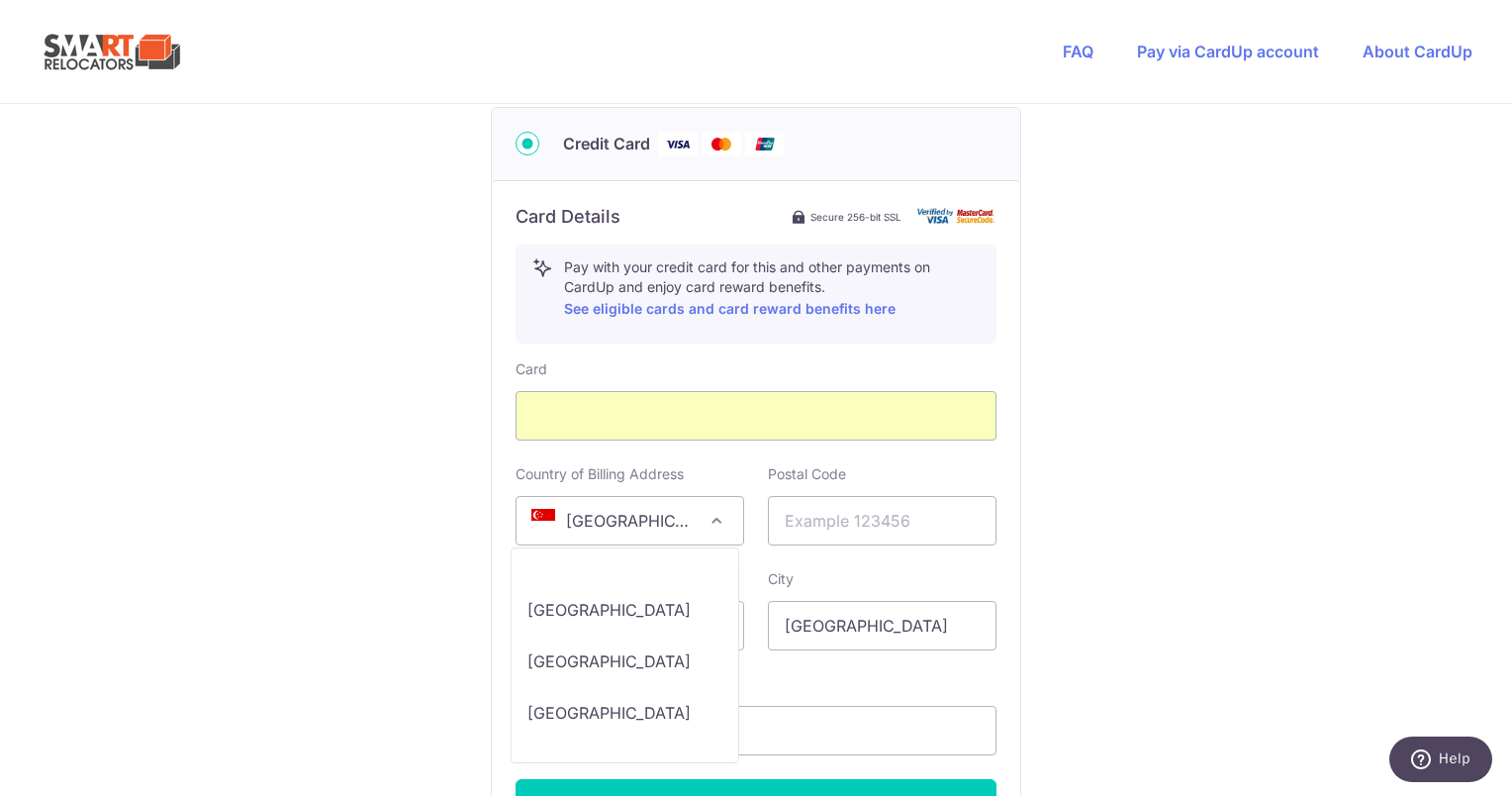 scroll, scrollTop: 10562, scrollLeft: 0, axis: vertical 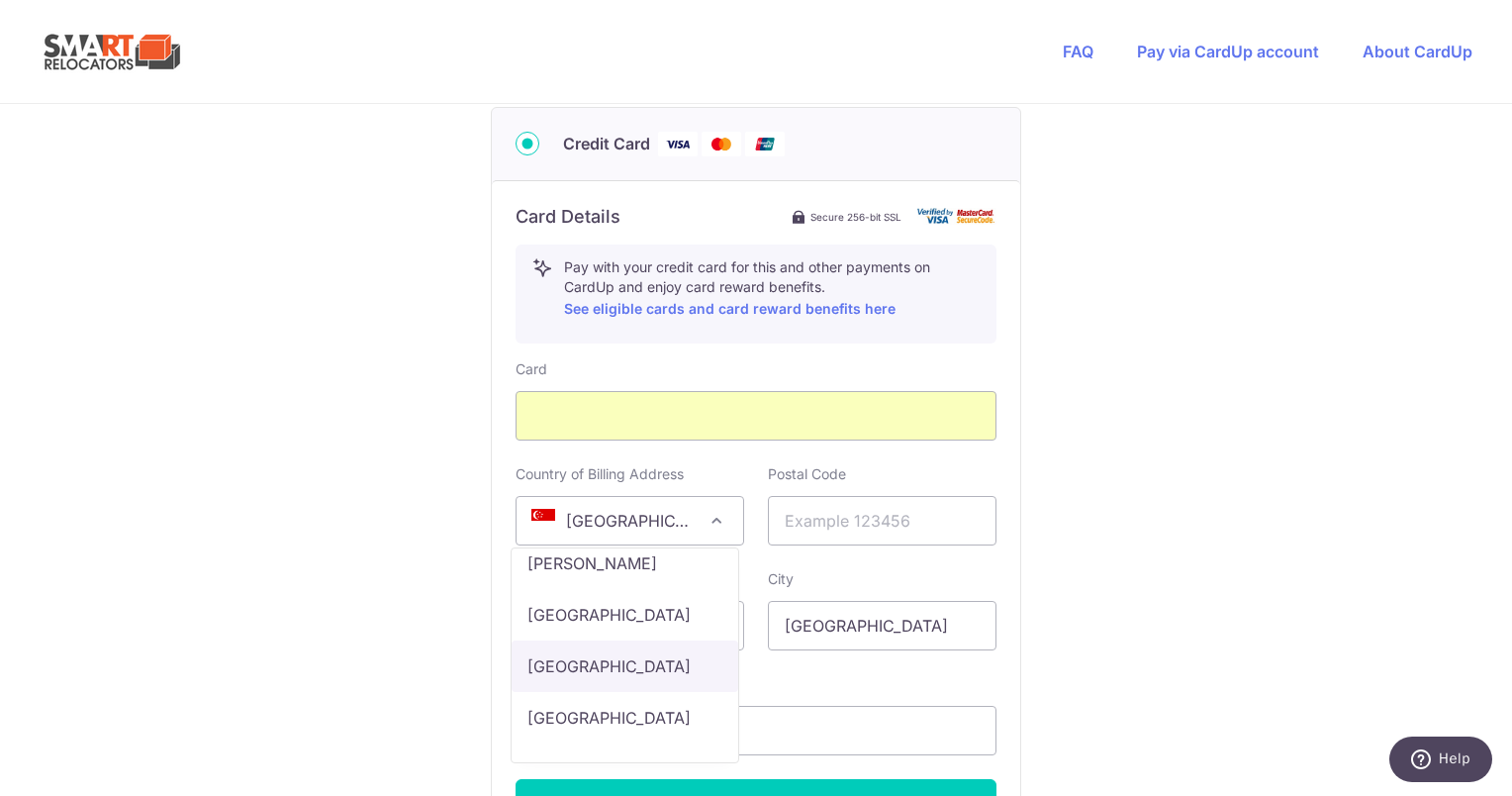 select on "HK" 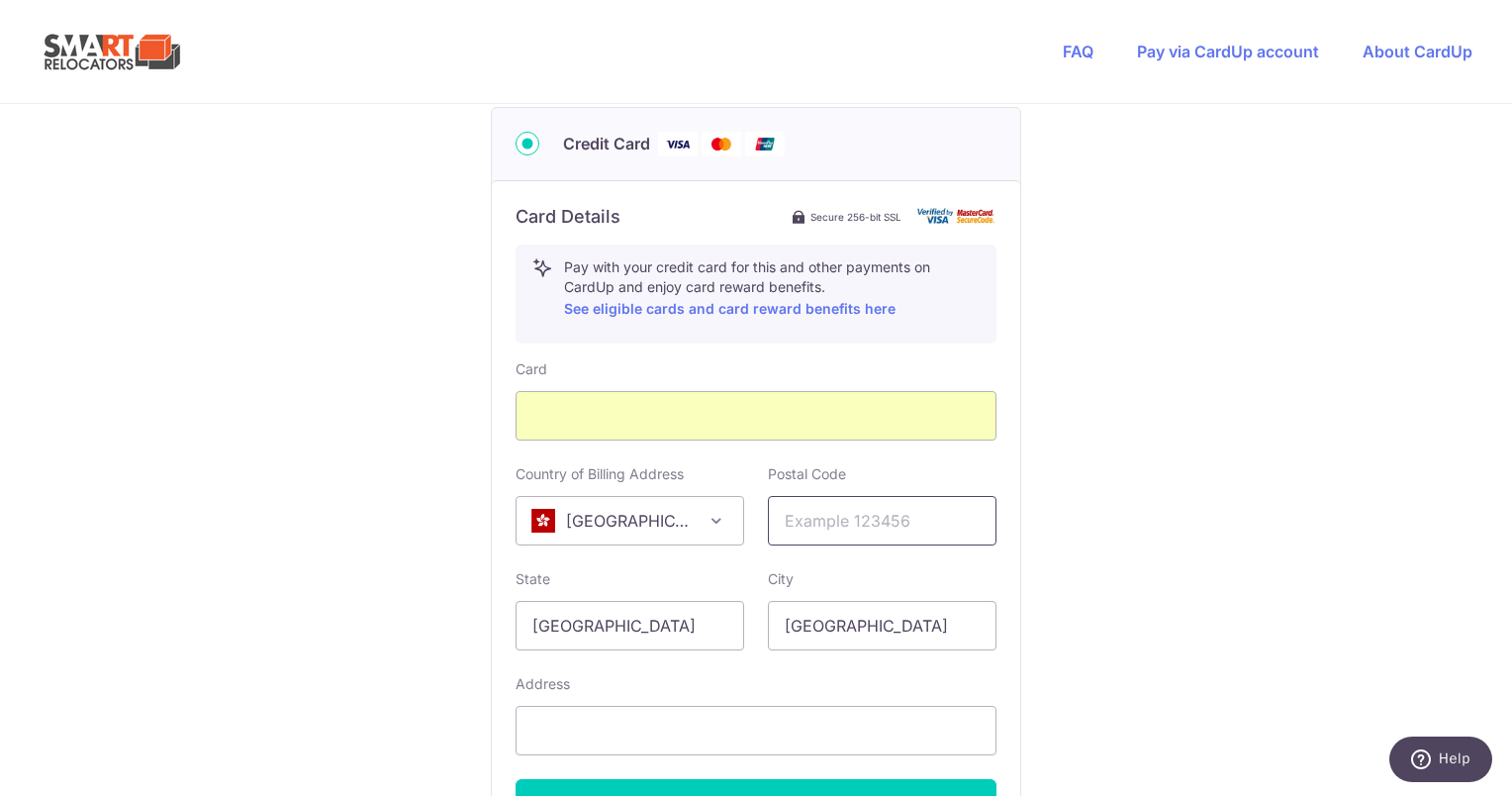drag, startPoint x: 843, startPoint y: 524, endPoint x: 1001, endPoint y: 531, distance: 158.15499 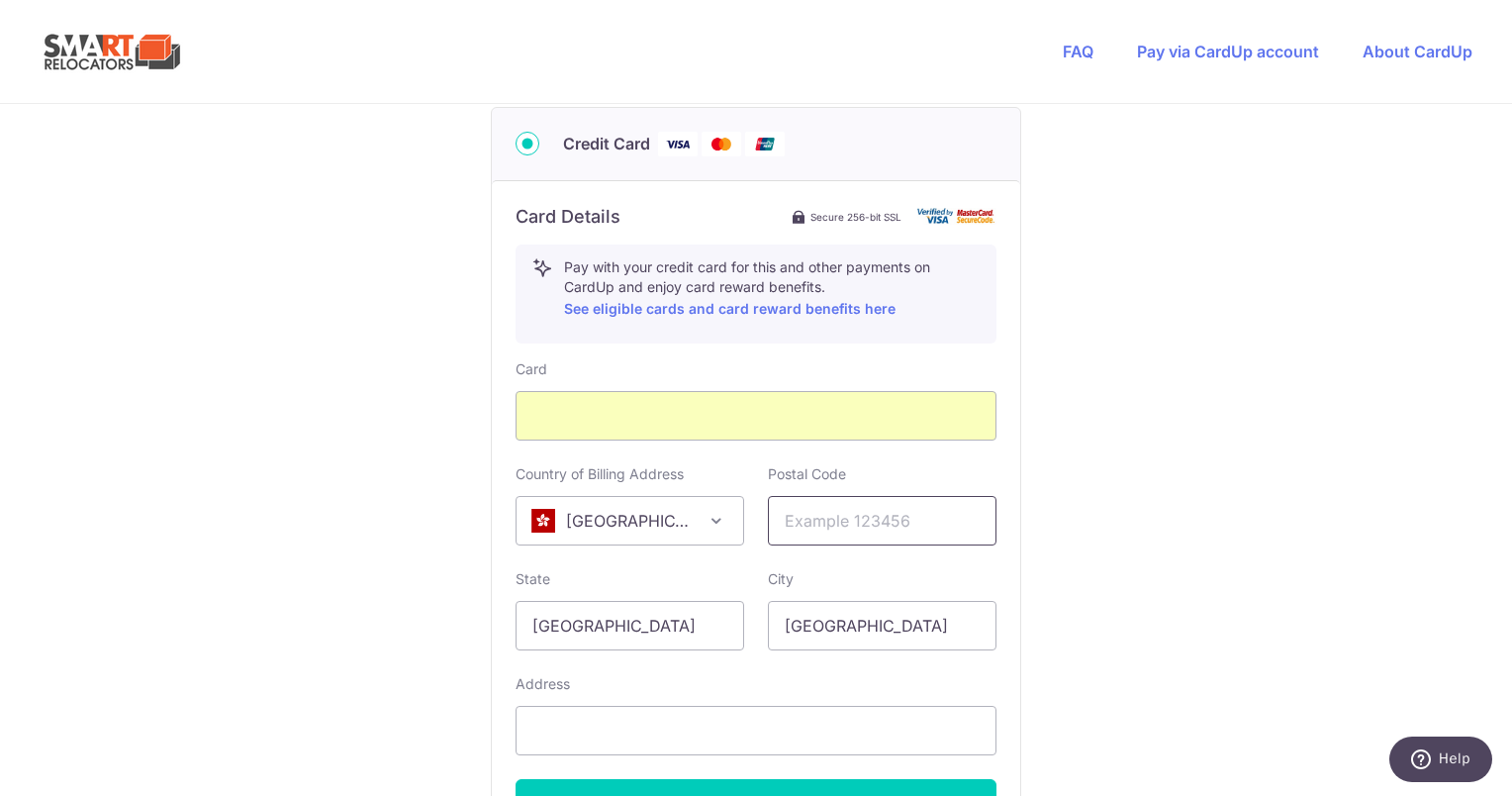 type on "000000" 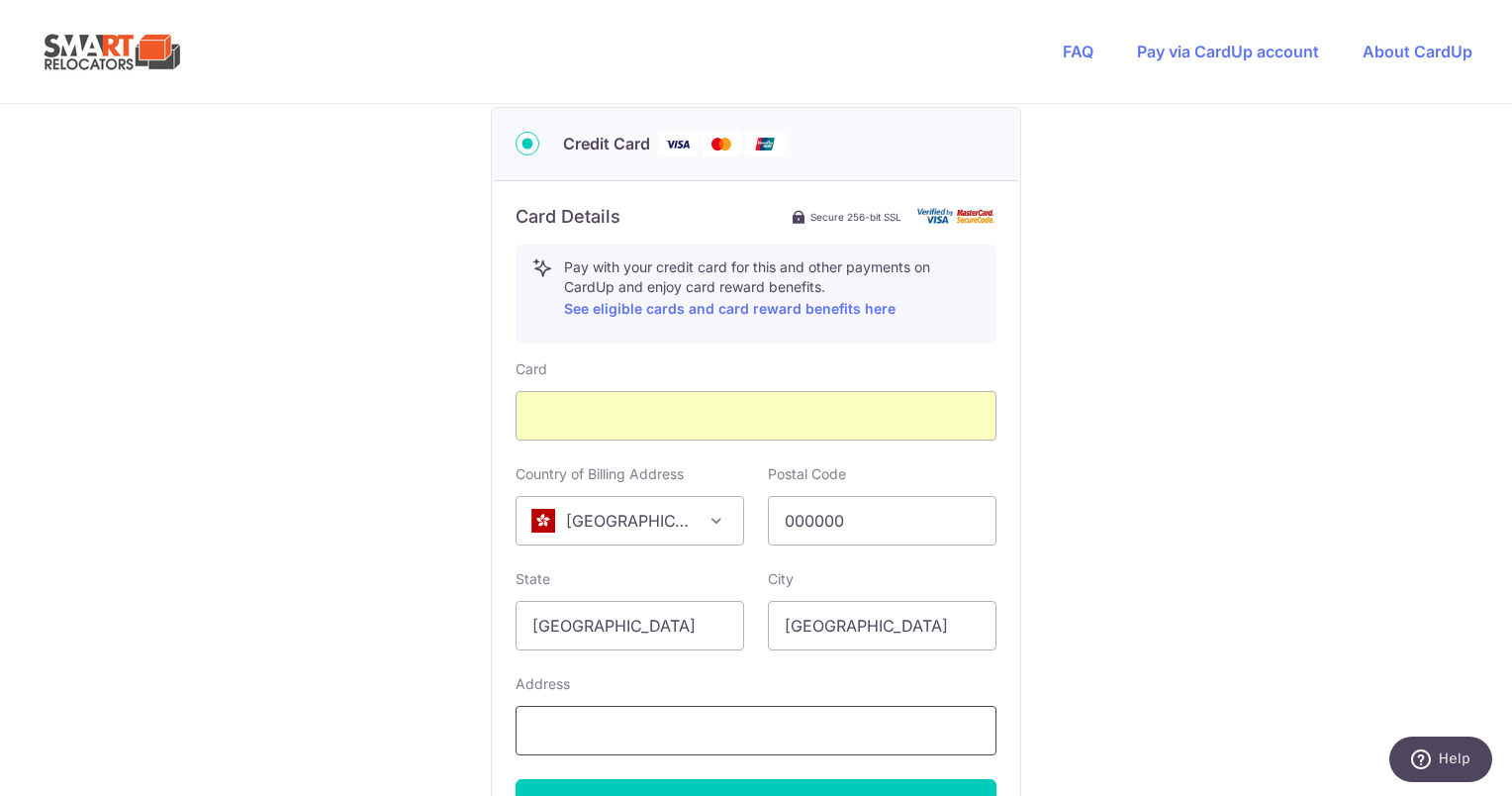 type on "[STREET_ADDRESS]" 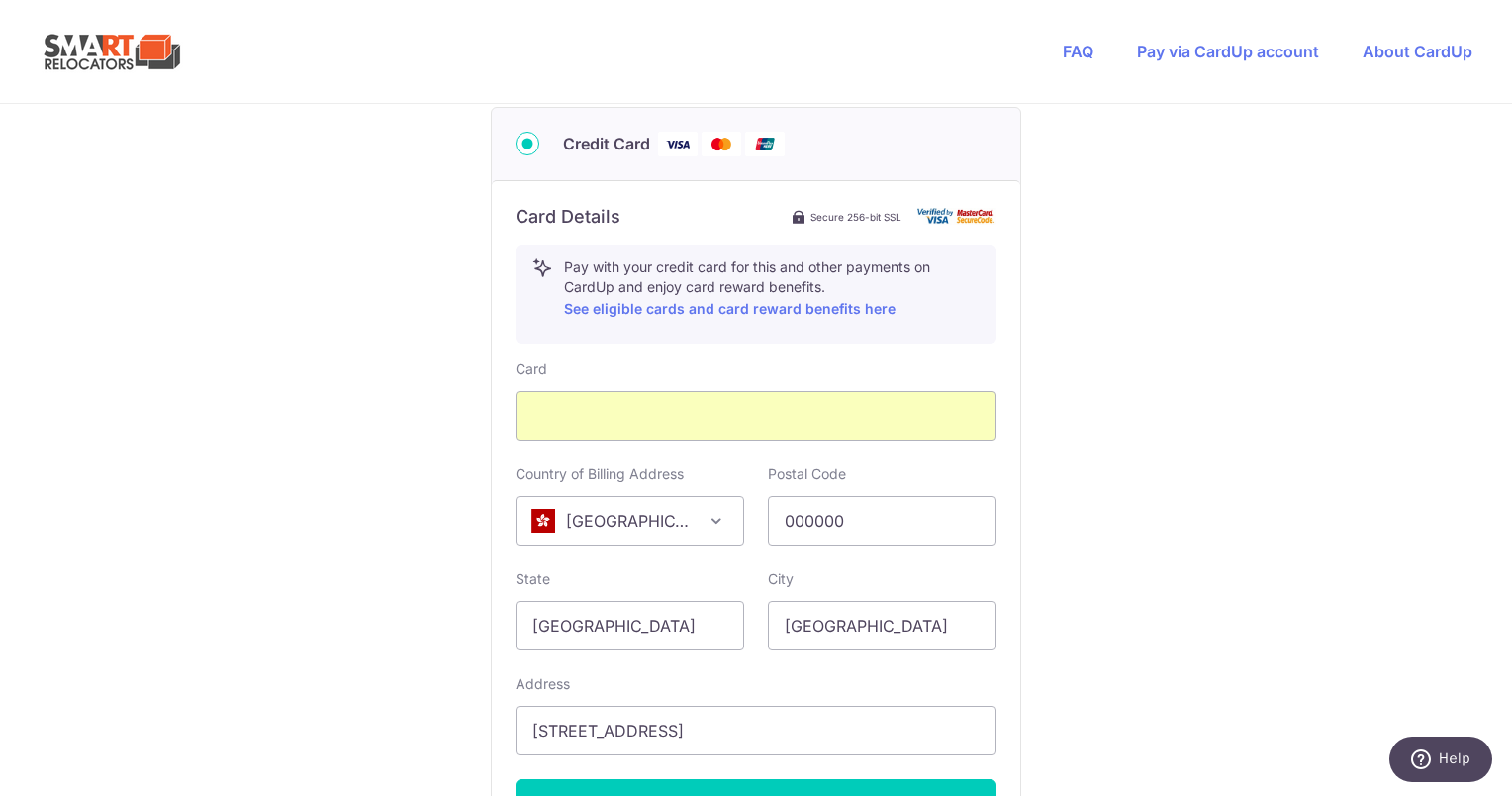 scroll, scrollTop: 1058, scrollLeft: 0, axis: vertical 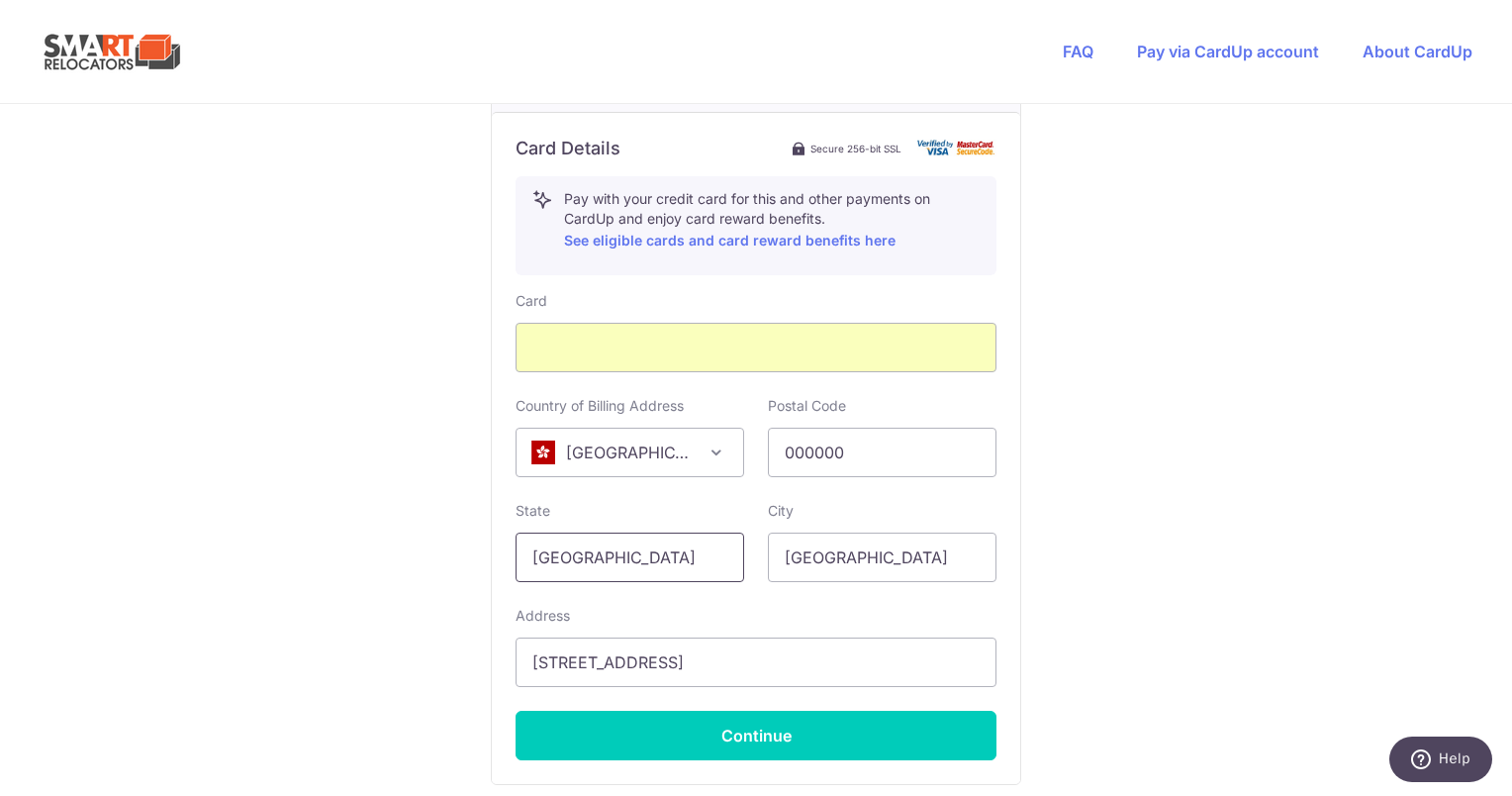 click on "[GEOGRAPHIC_DATA]" at bounding box center [629, 557] 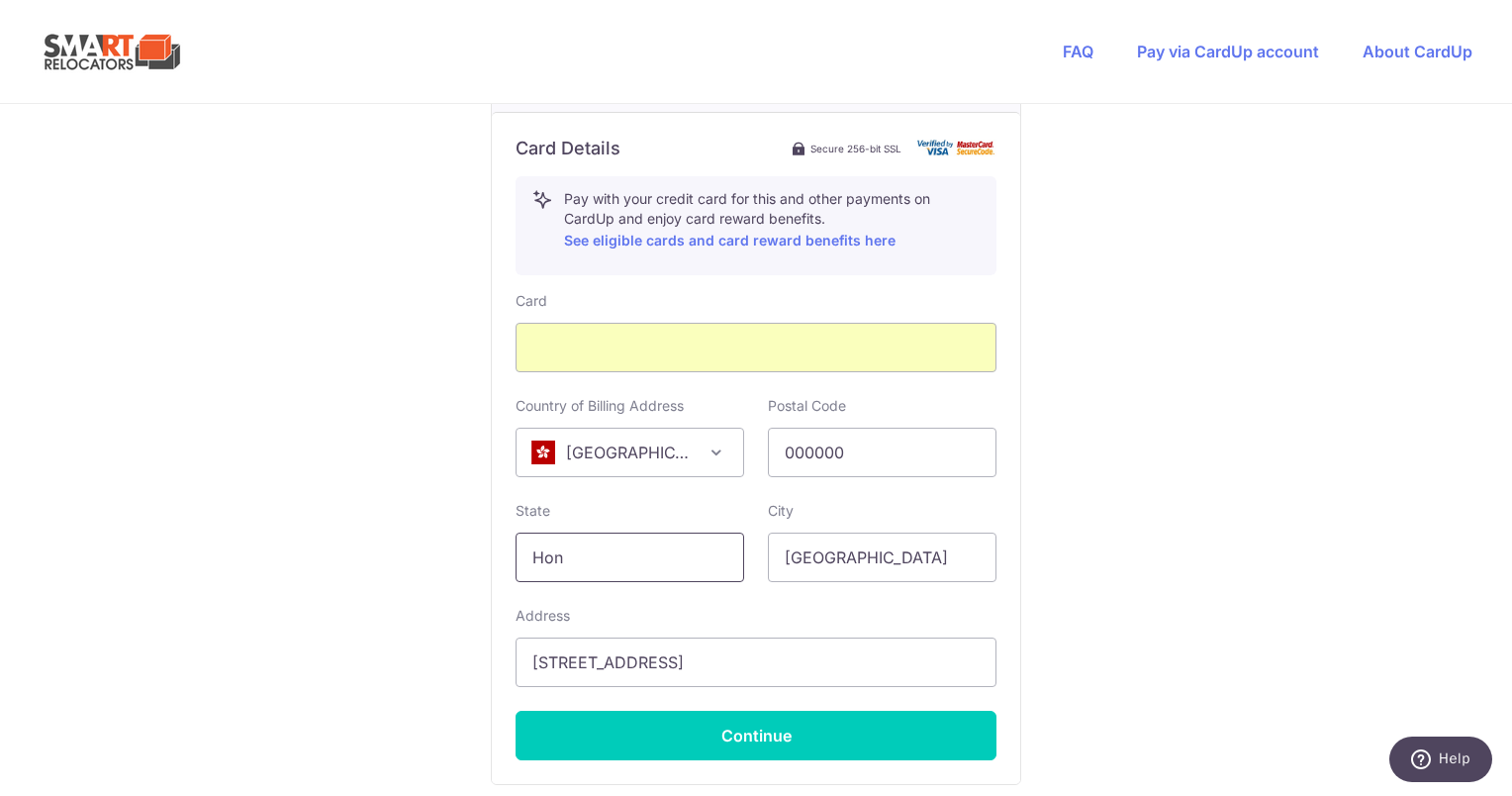 type on "[GEOGRAPHIC_DATA]" 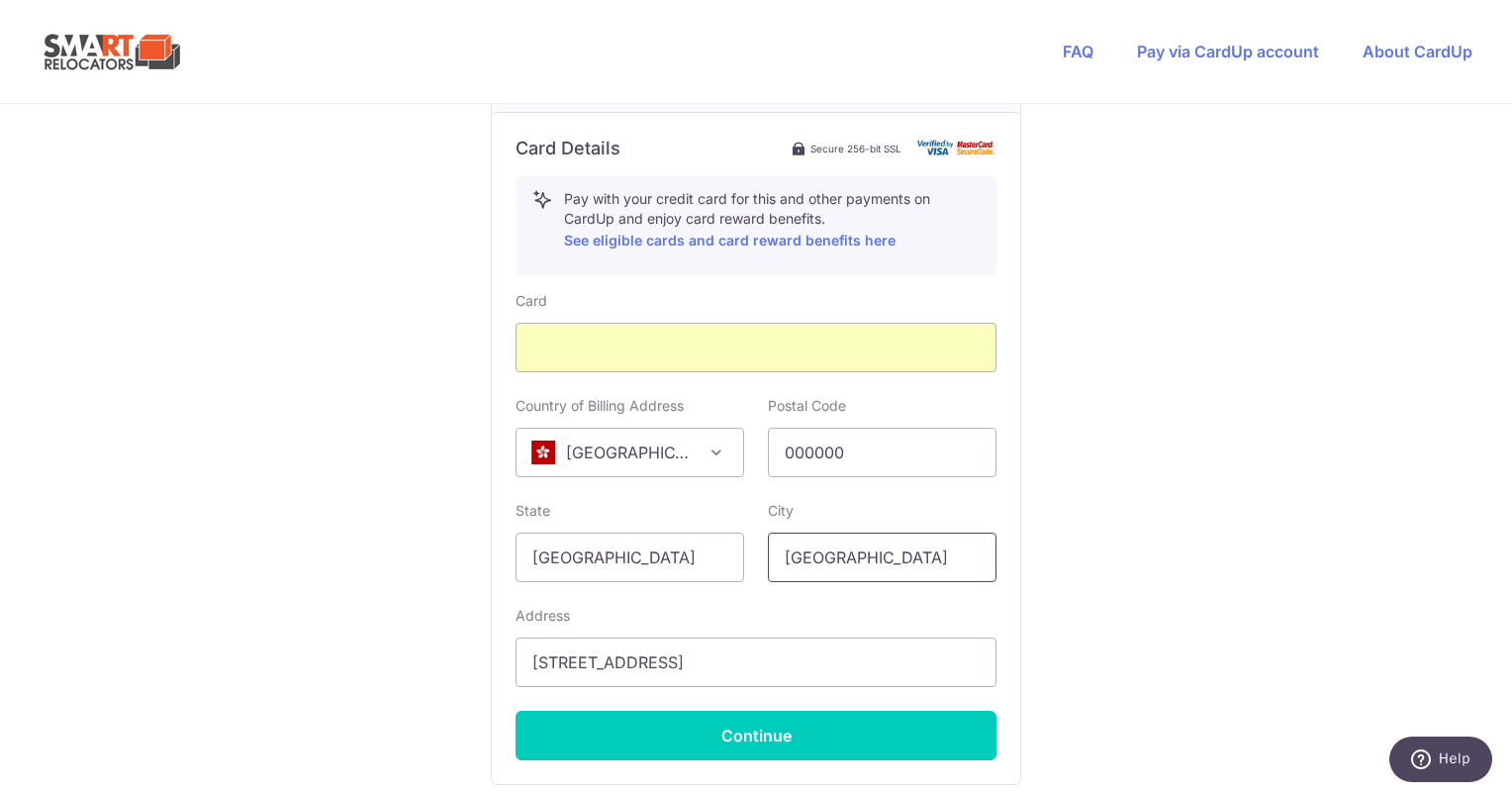 click on "[GEOGRAPHIC_DATA]" at bounding box center [882, 557] 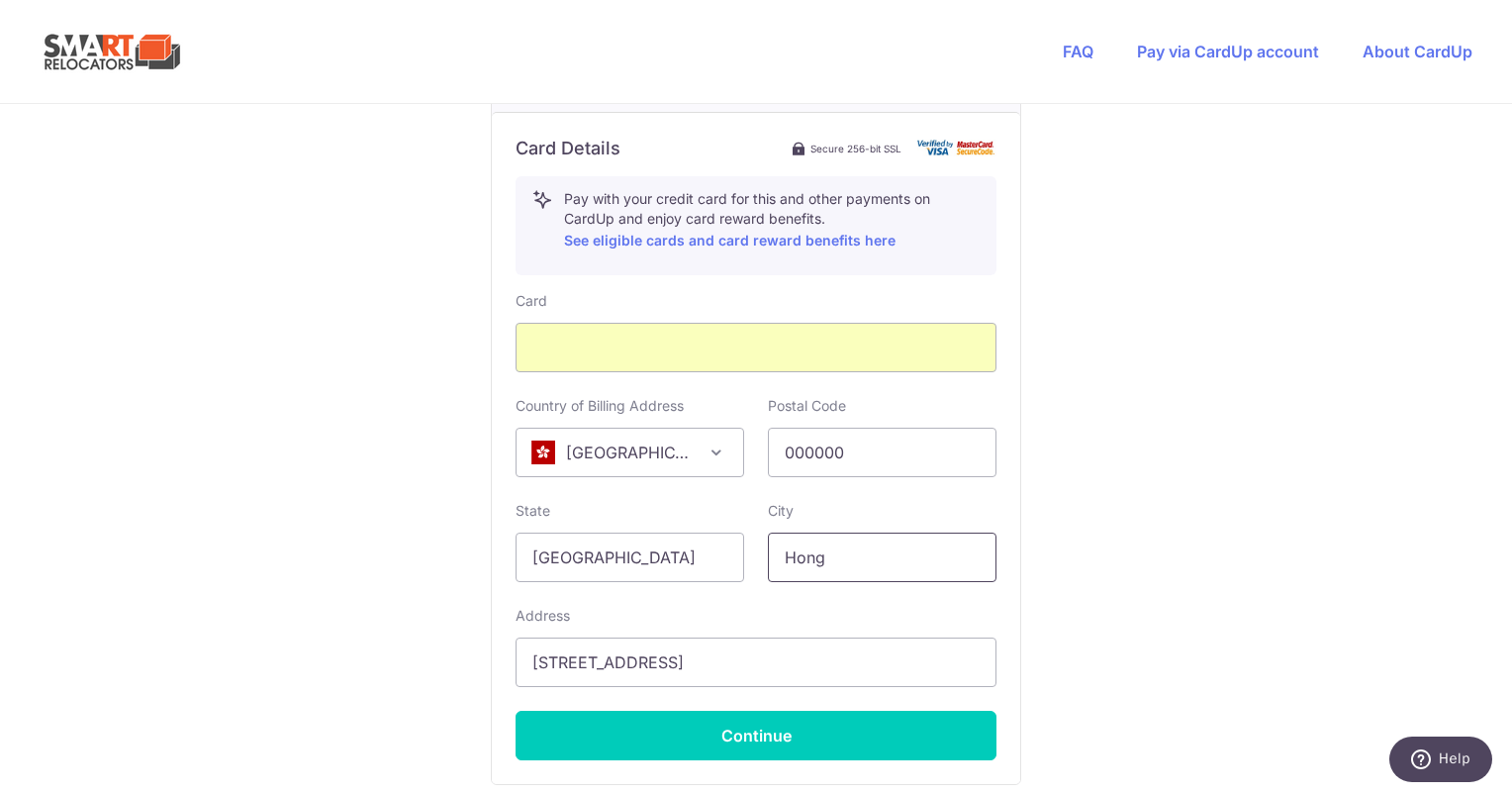 type on "[GEOGRAPHIC_DATA]" 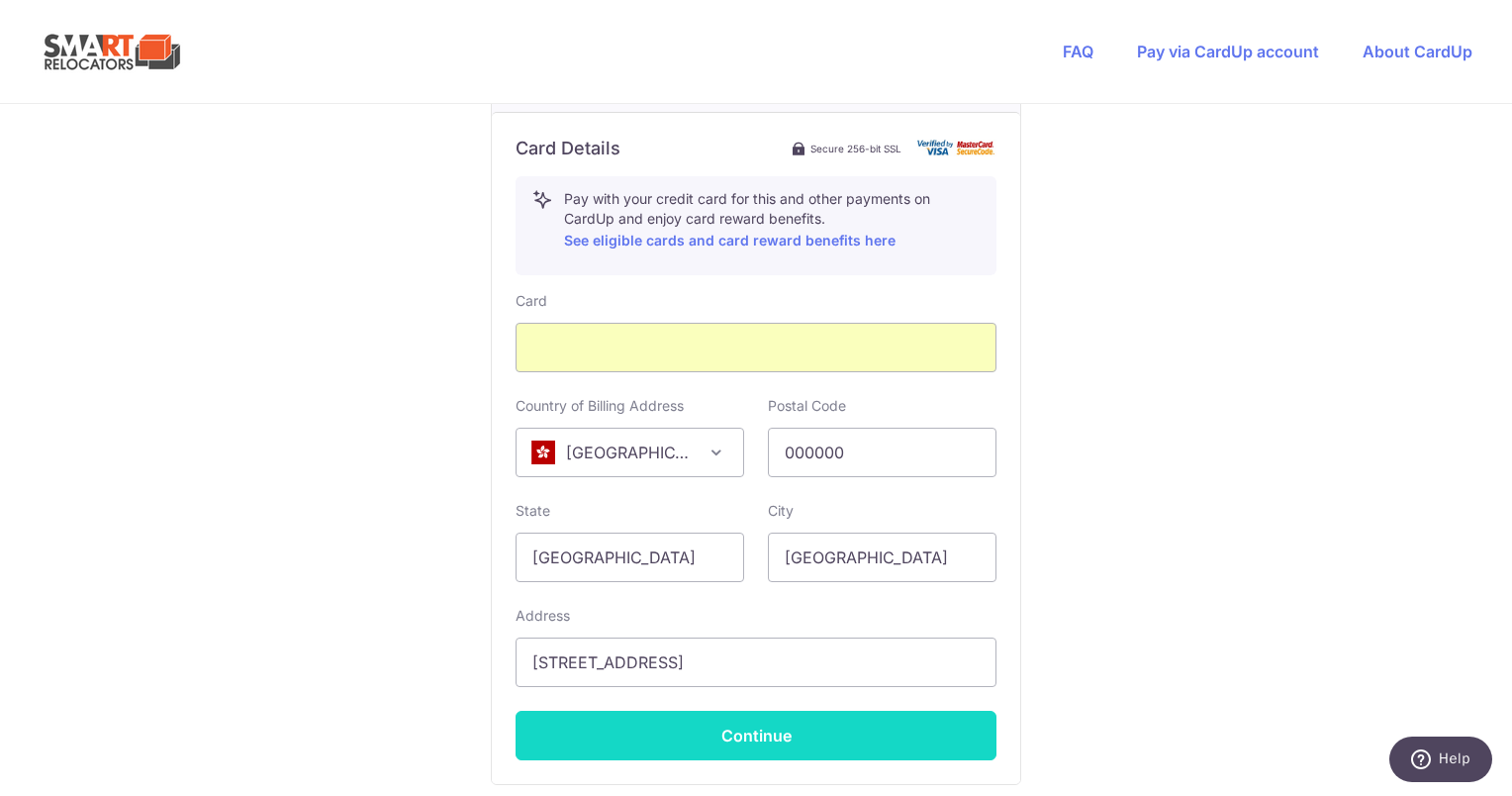 click on "Continue" at bounding box center (756, 736) 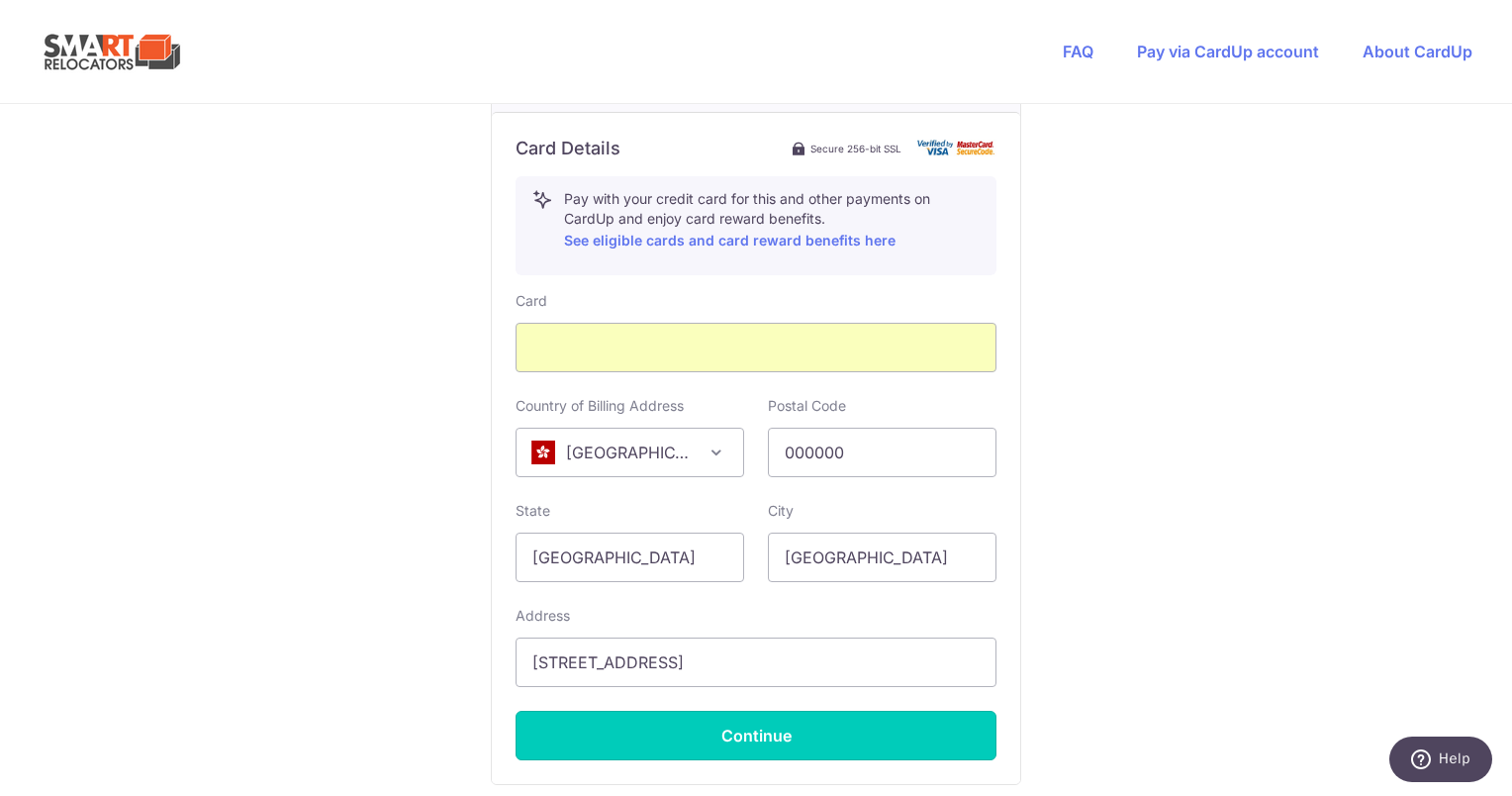type on "**** 5018" 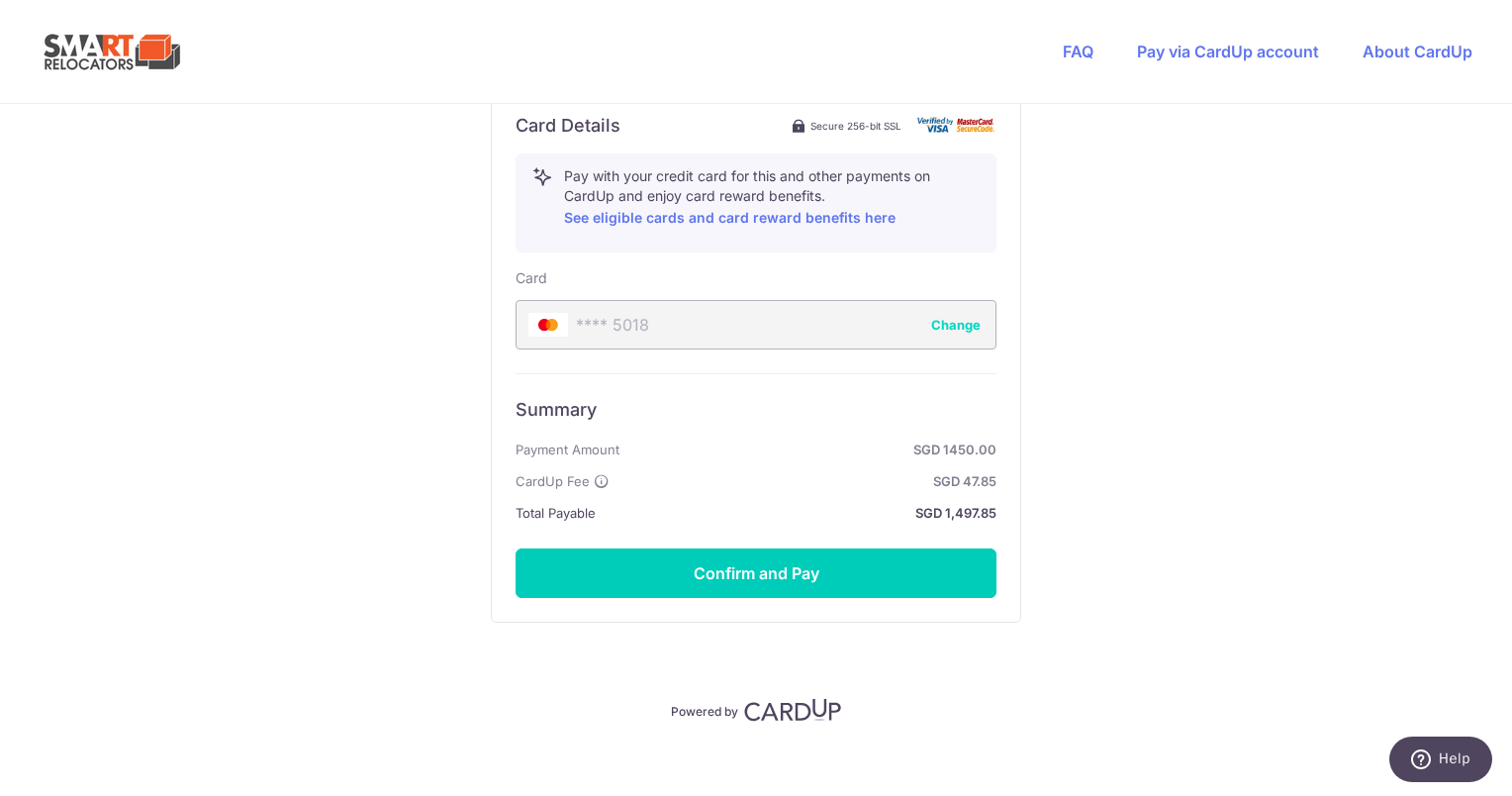 scroll, scrollTop: 1097, scrollLeft: 0, axis: vertical 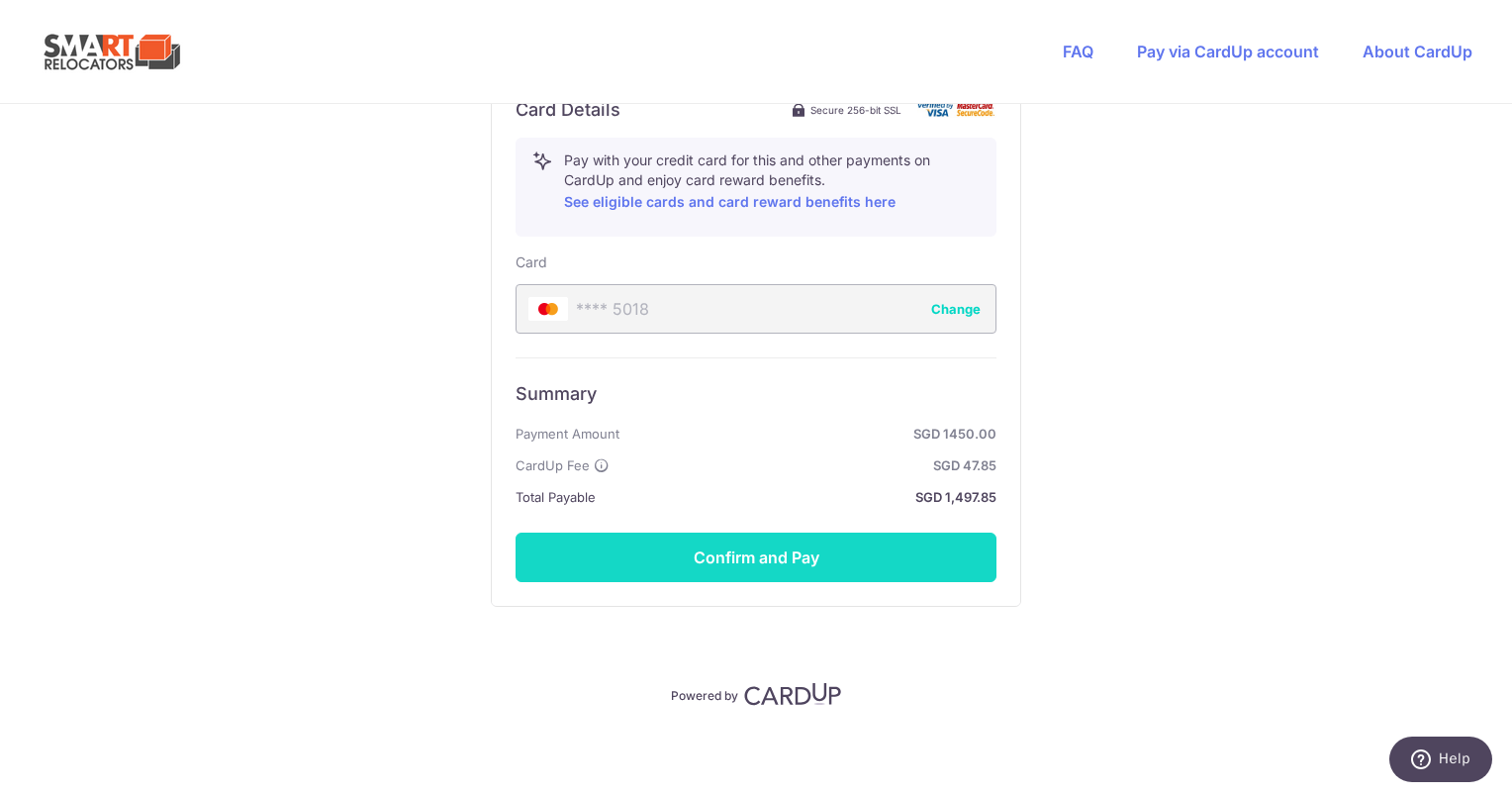 click on "Confirm and Pay" at bounding box center (756, 557) 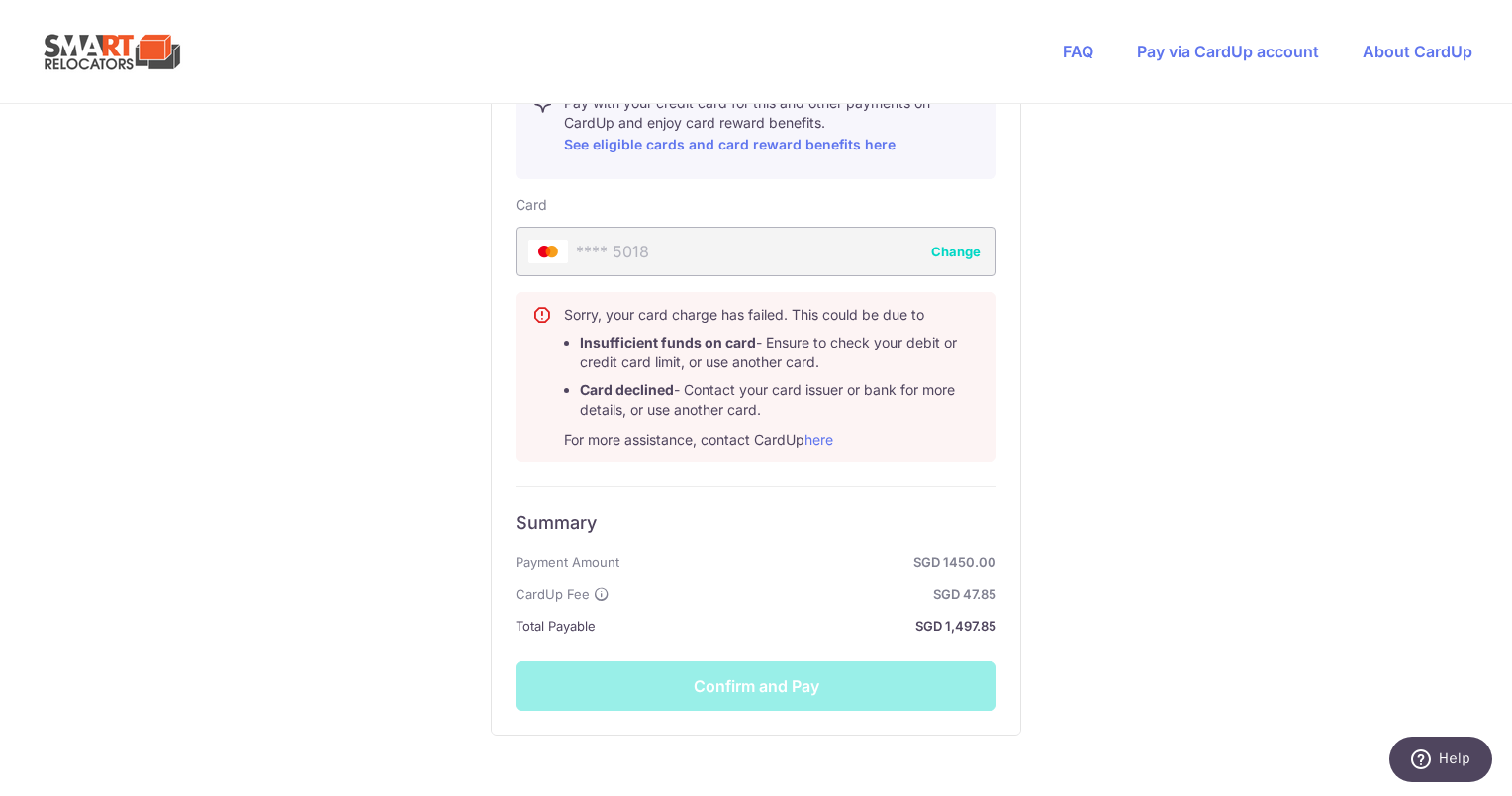 scroll, scrollTop: 1196, scrollLeft: 0, axis: vertical 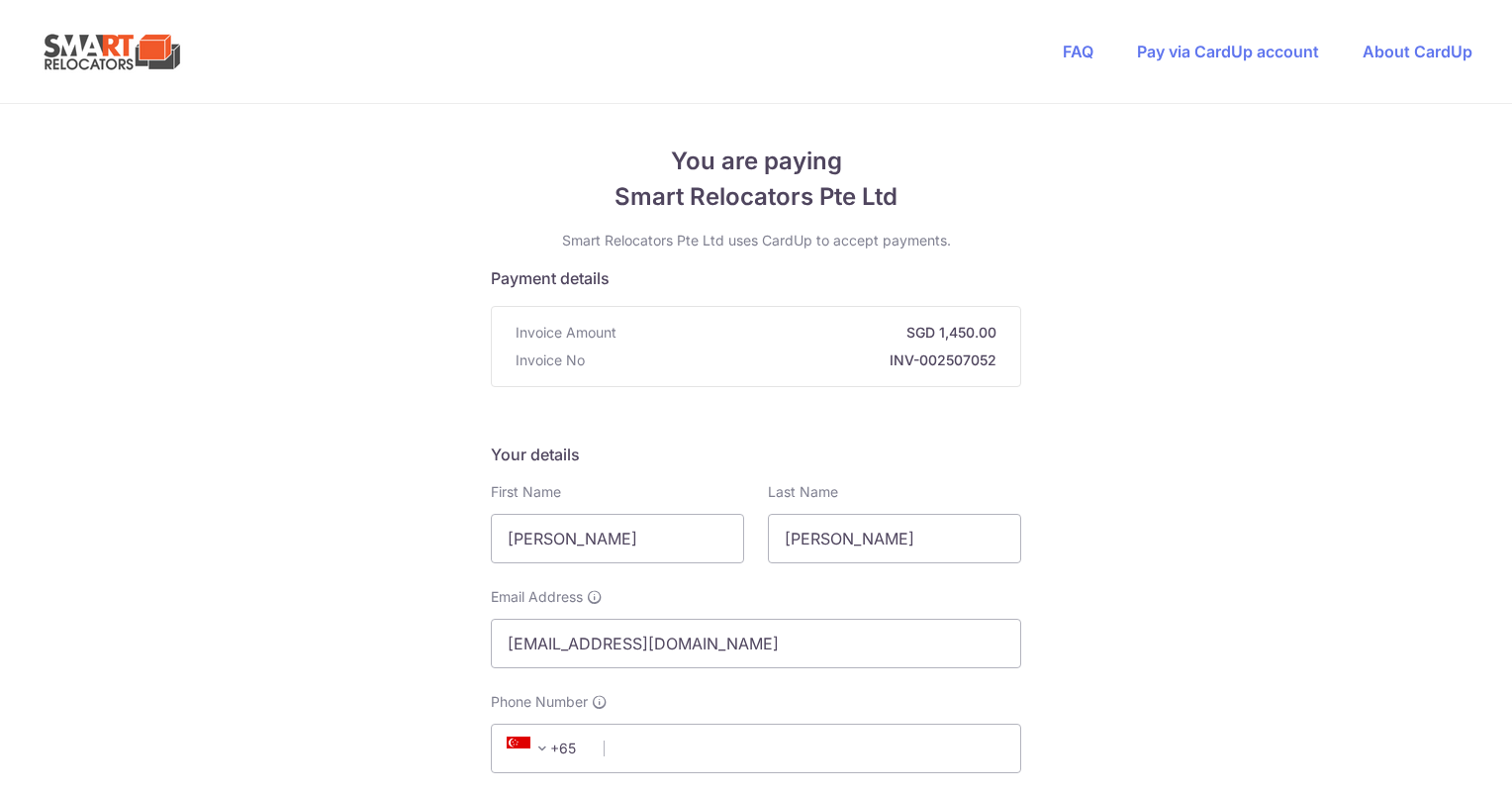 click on "+65" at bounding box center (547, 748) 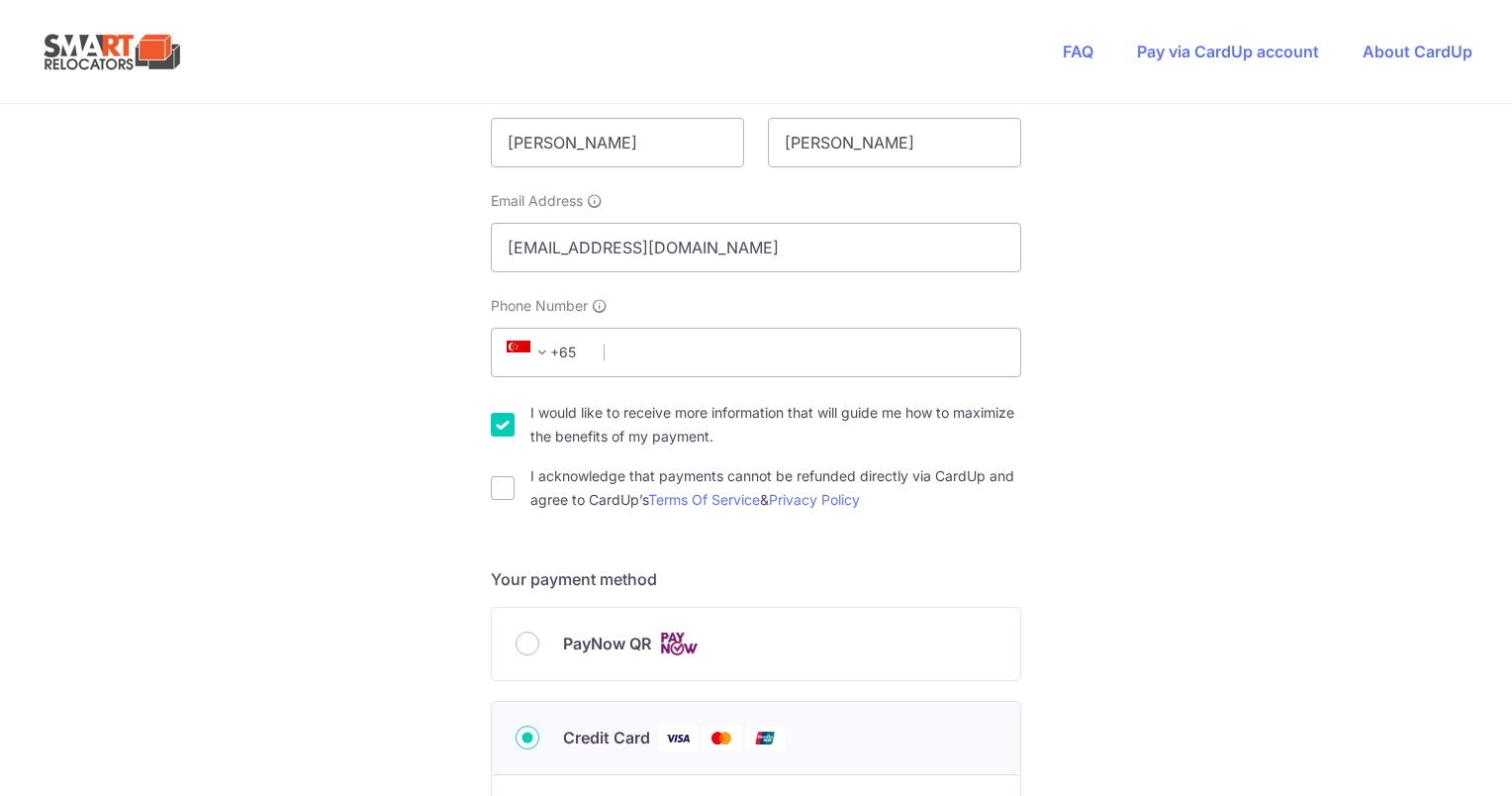 click on "+65" at bounding box center [545, 352] 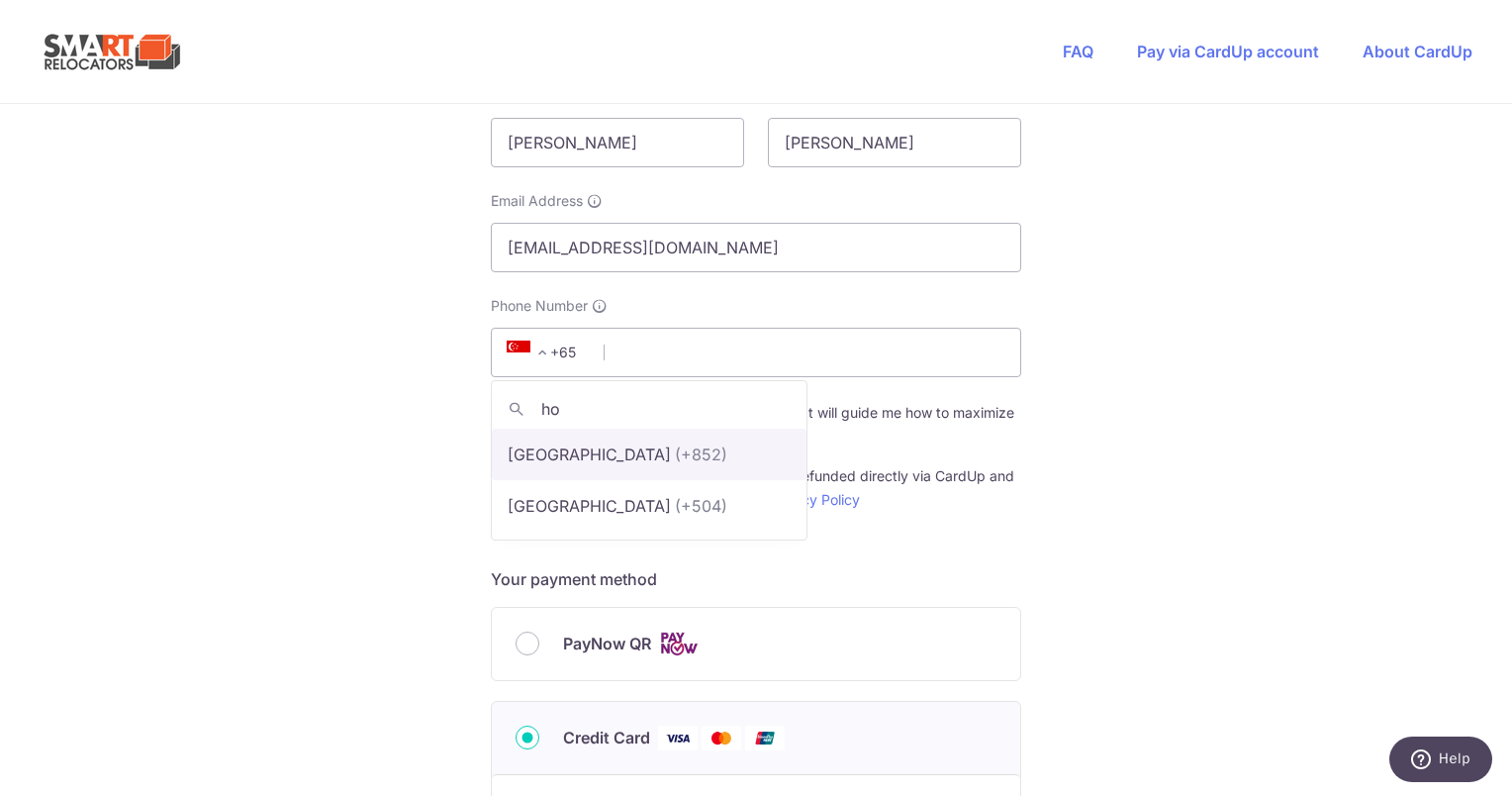 scroll, scrollTop: 0, scrollLeft: 0, axis: both 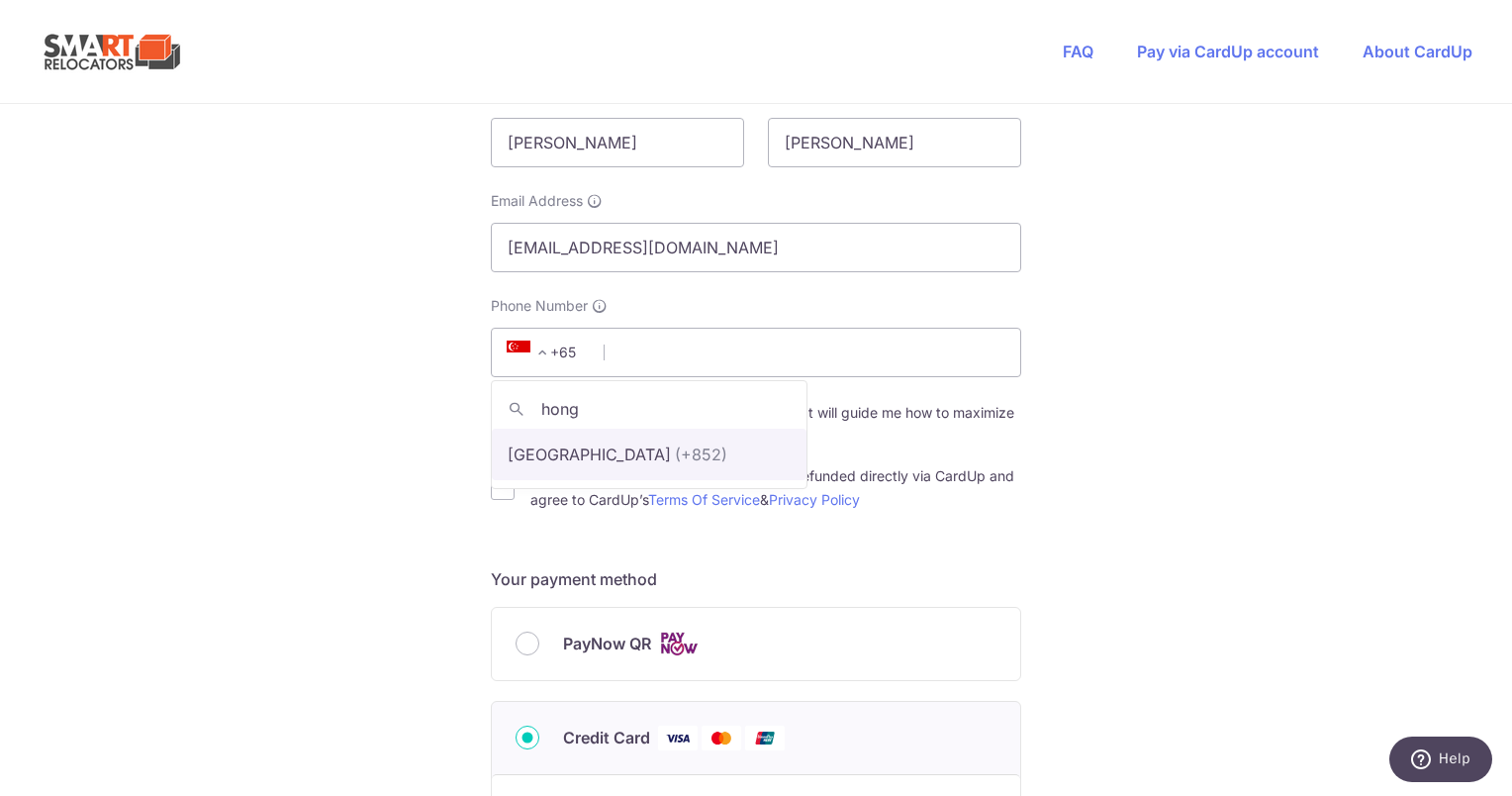 type on "hong" 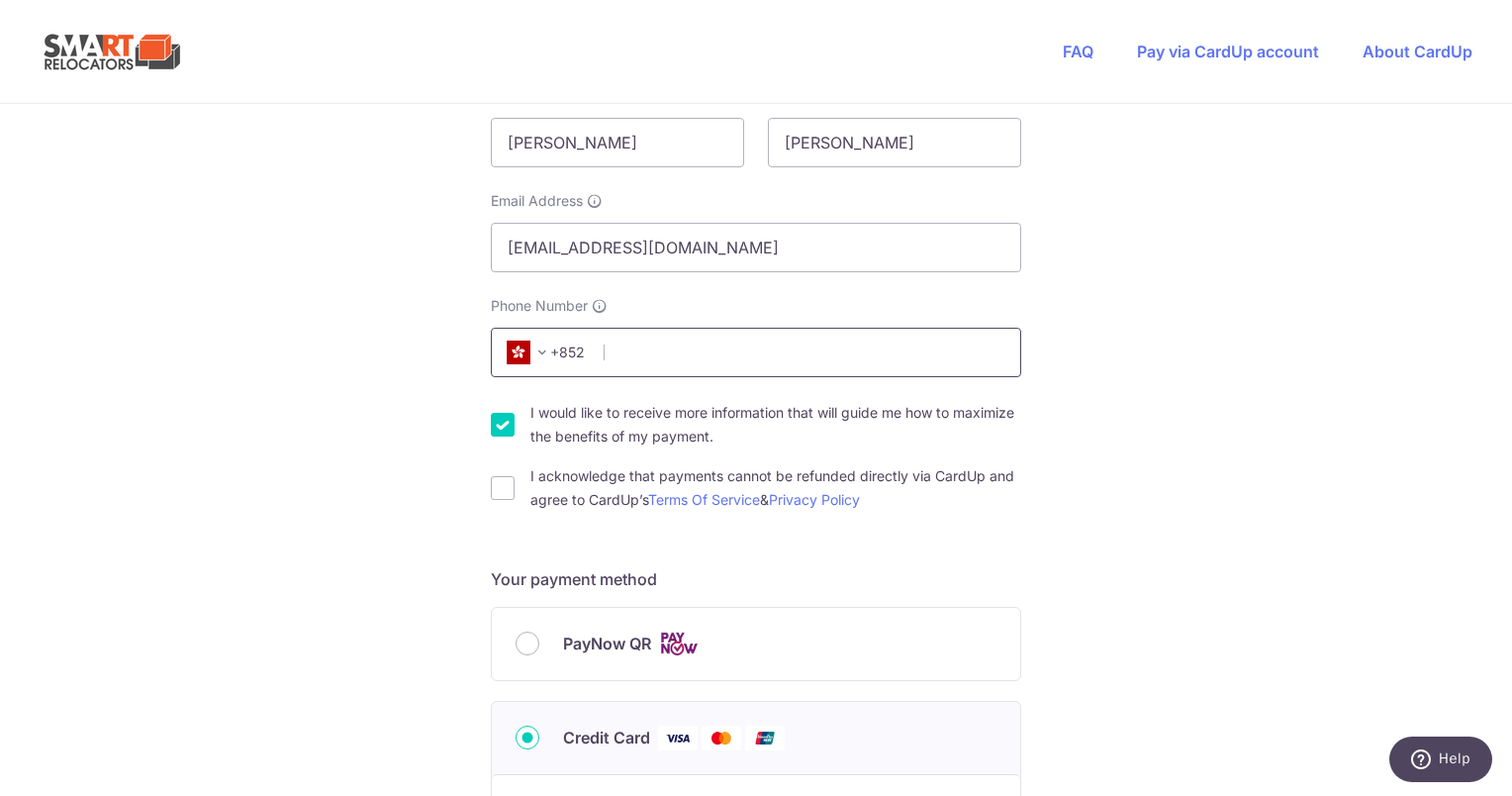 click on "Phone Number" at bounding box center (756, 352) 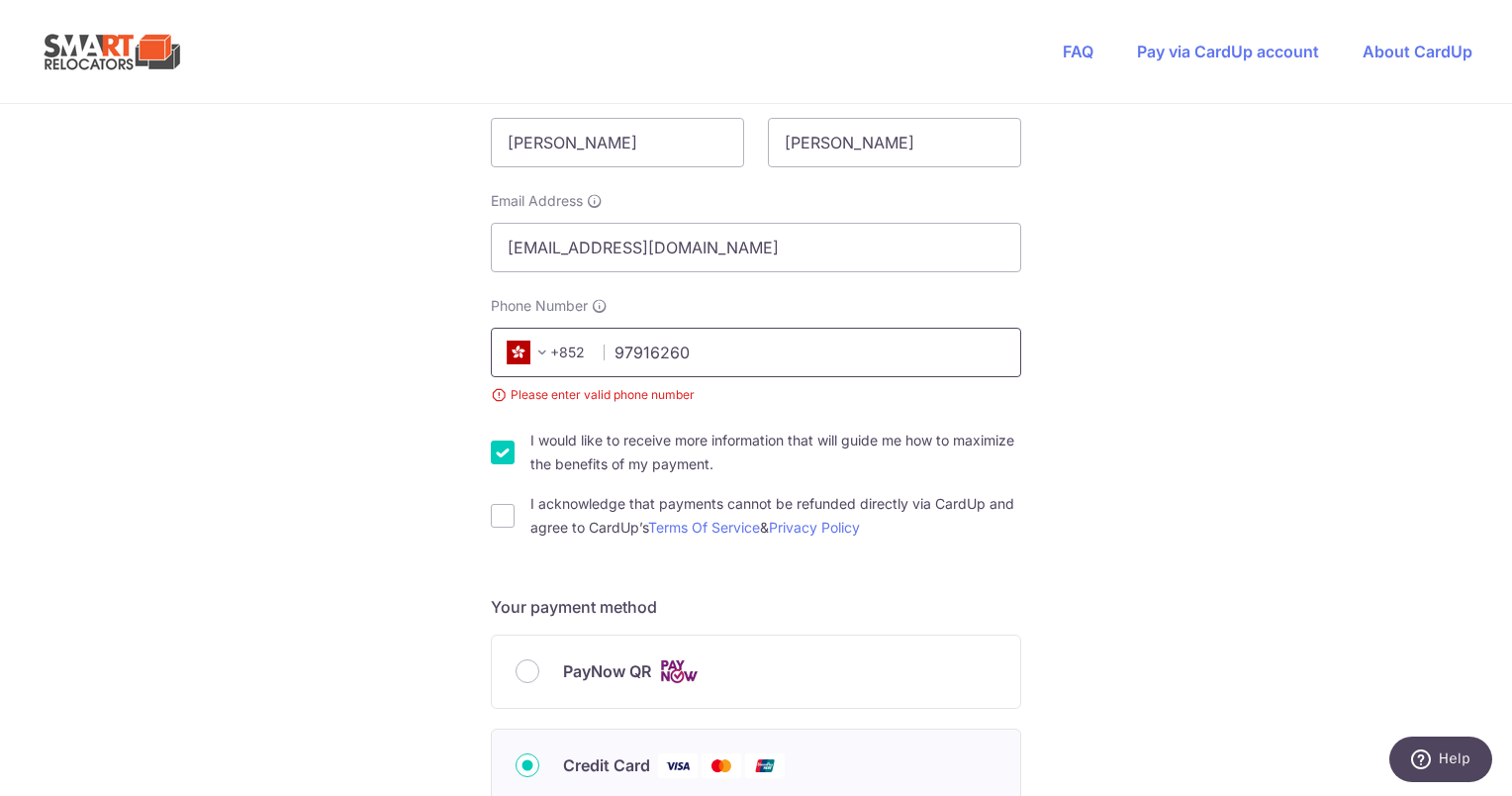 type on "97916260" 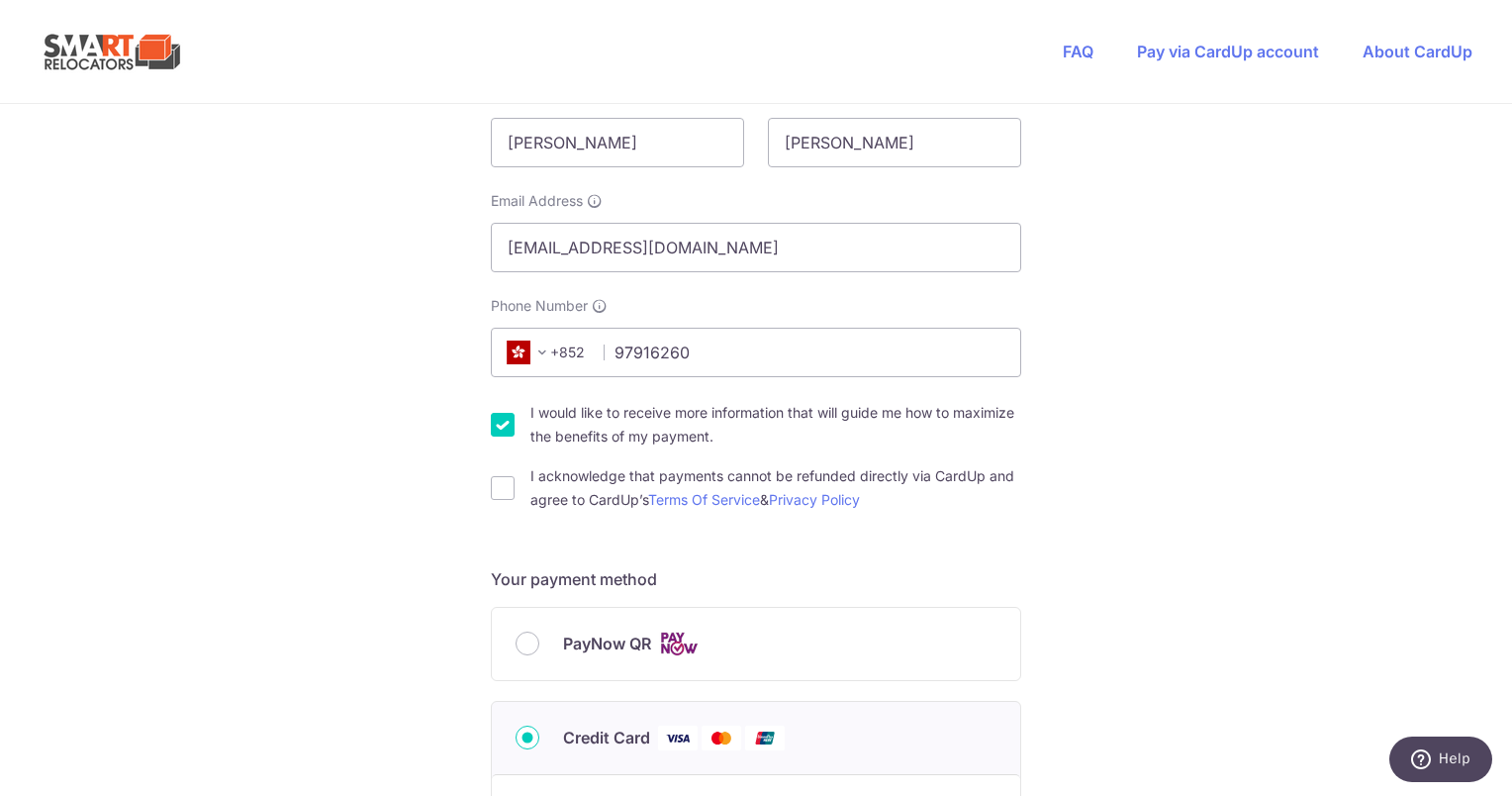 click on "I would like to receive more information that will guide me how to maximize the benefits of my payment." at bounding box center [503, 425] 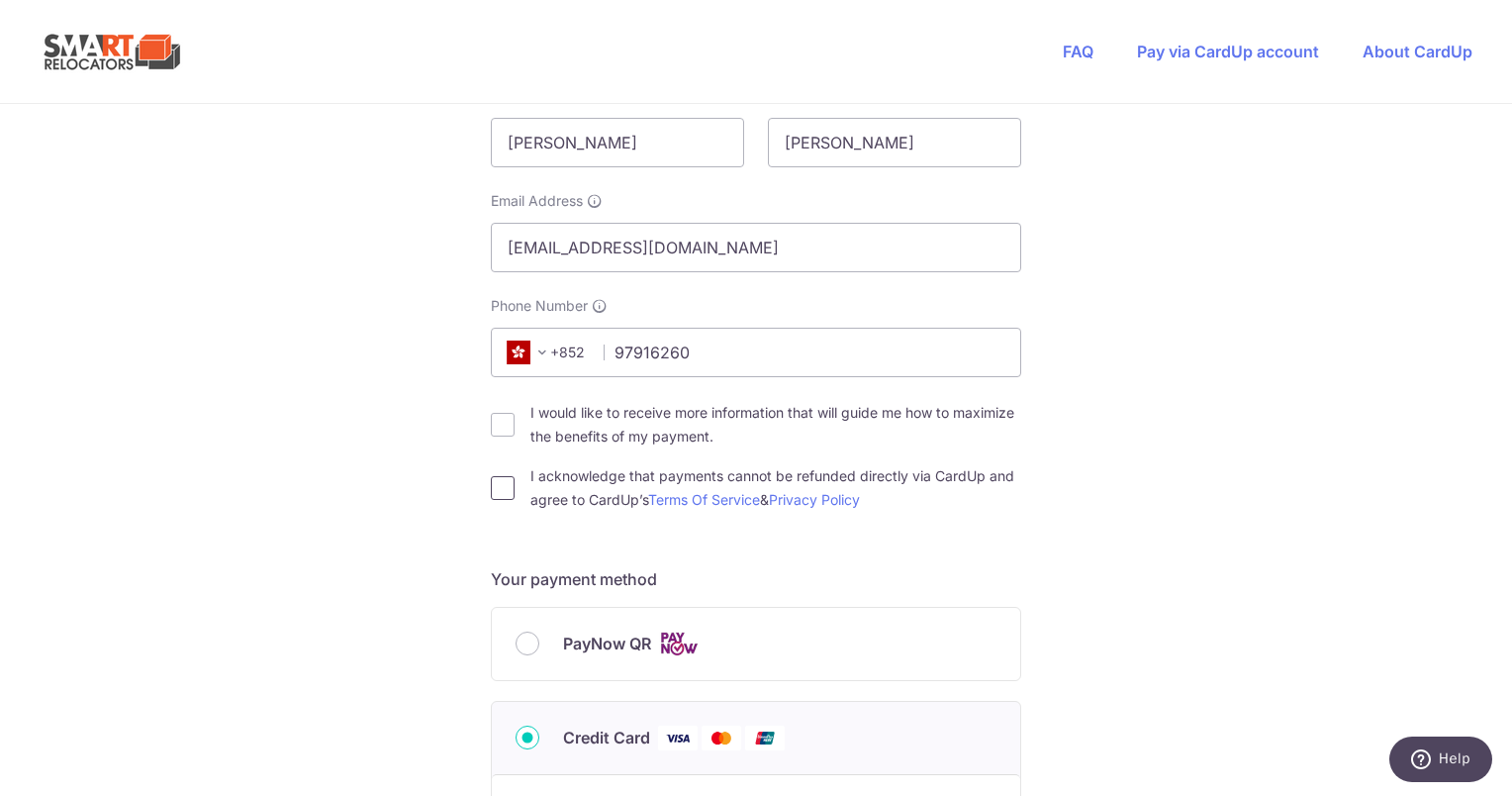 click on "I acknowledge that payments cannot be refunded directly via CardUp and agree to CardUp’s
Terms Of Service  &
Privacy Policy" at bounding box center (503, 488) 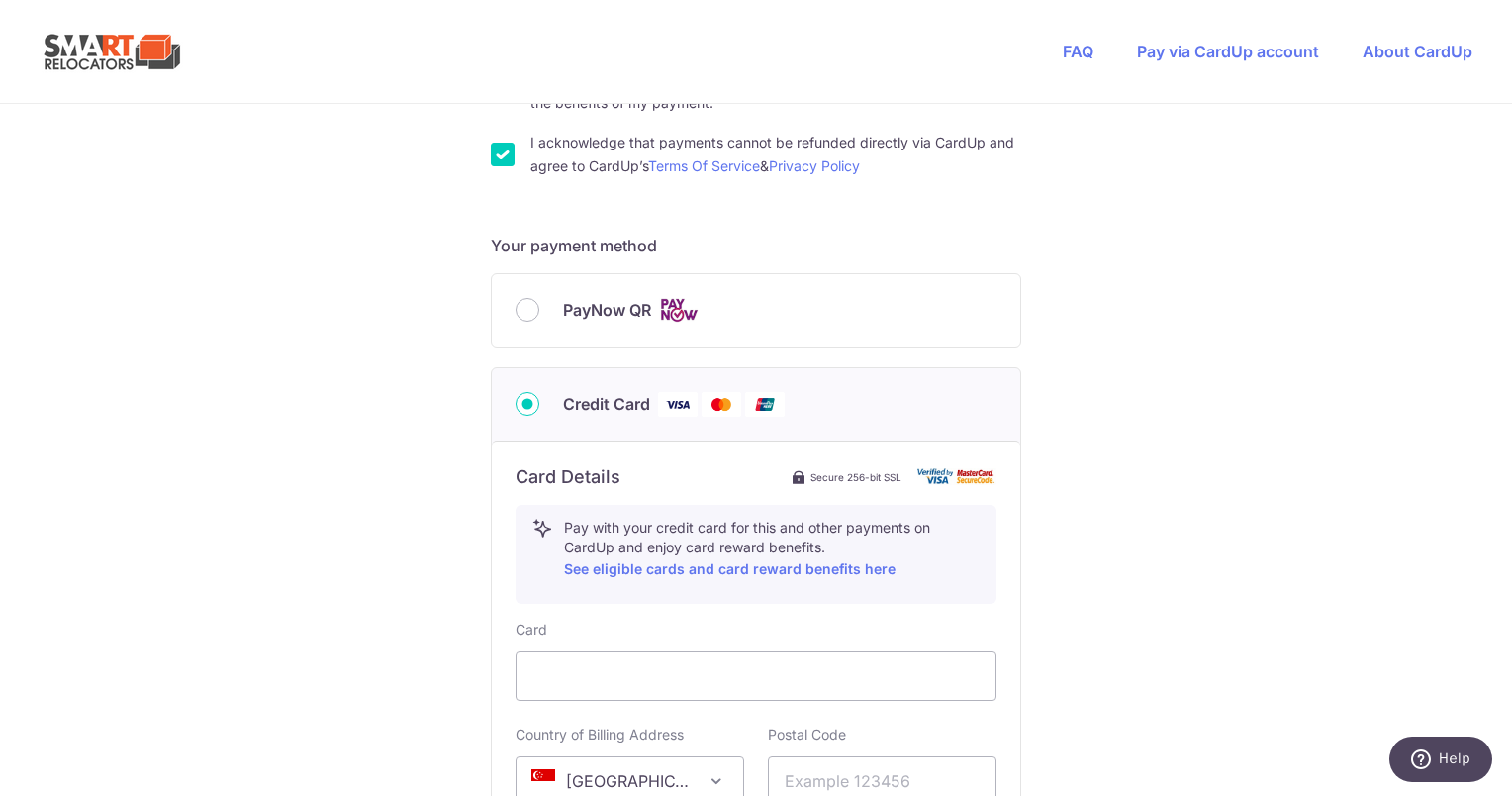 scroll, scrollTop: 990, scrollLeft: 0, axis: vertical 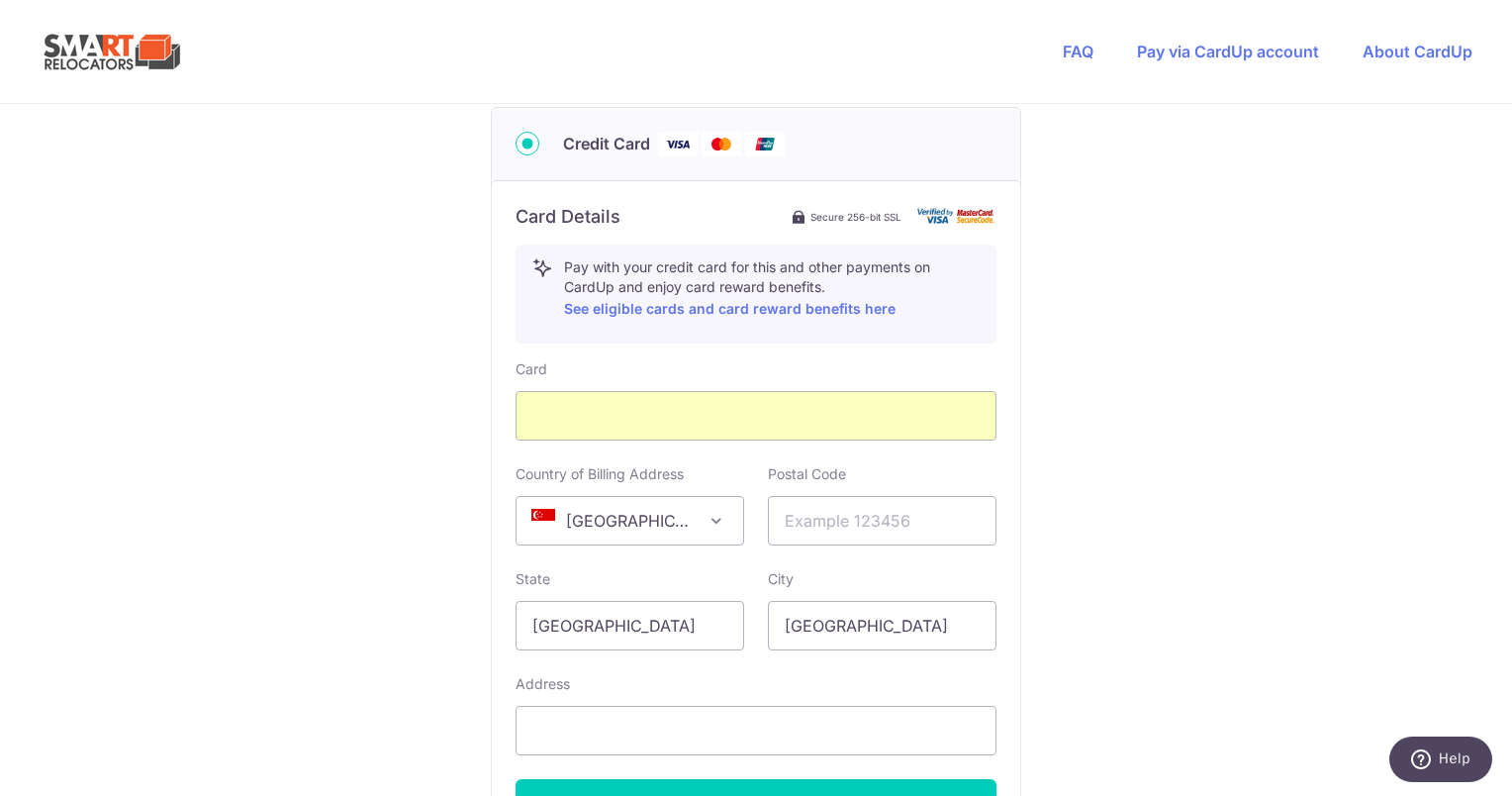 click on "[GEOGRAPHIC_DATA]" at bounding box center [629, 521] 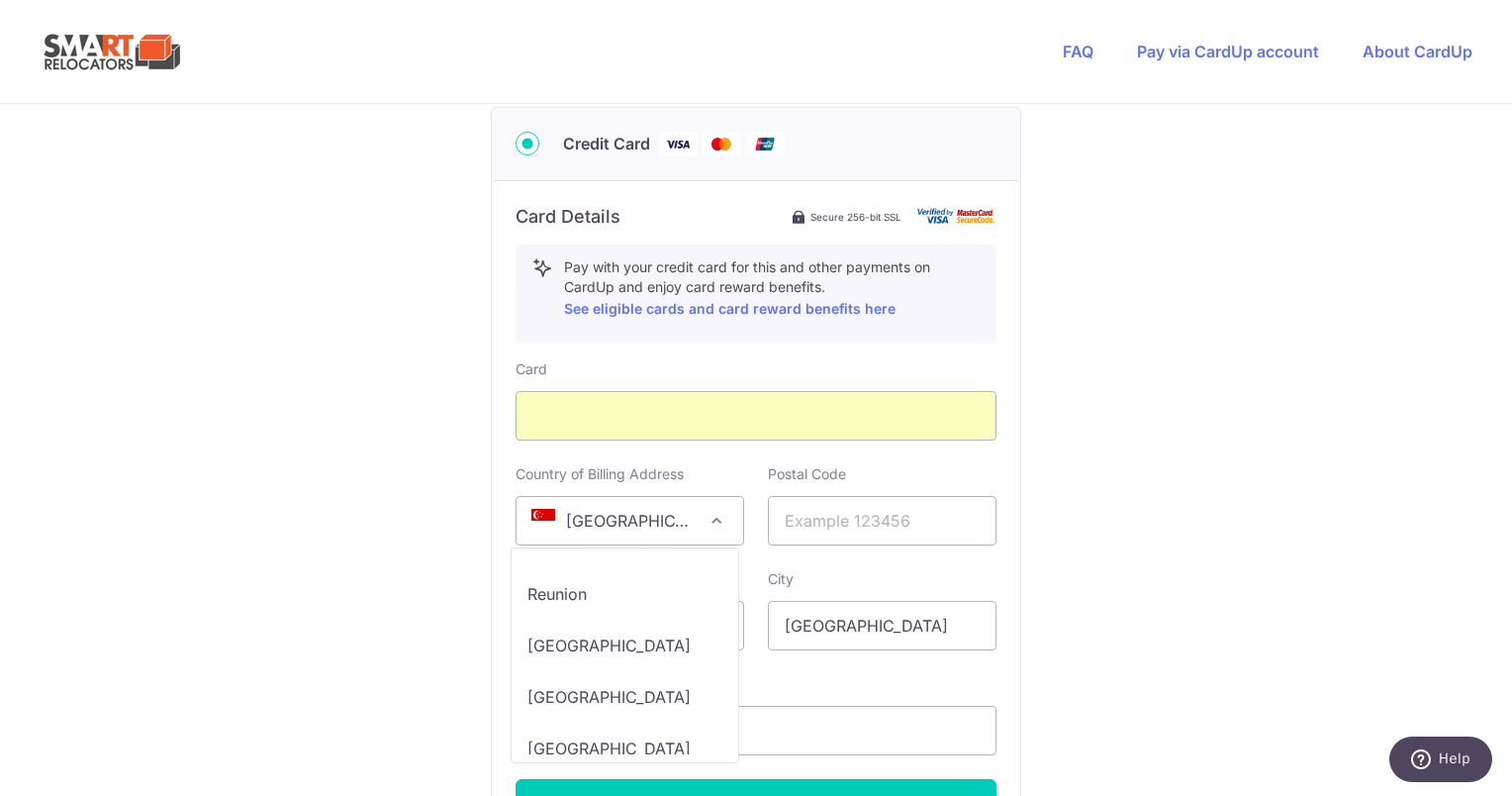 scroll, scrollTop: 9473, scrollLeft: 0, axis: vertical 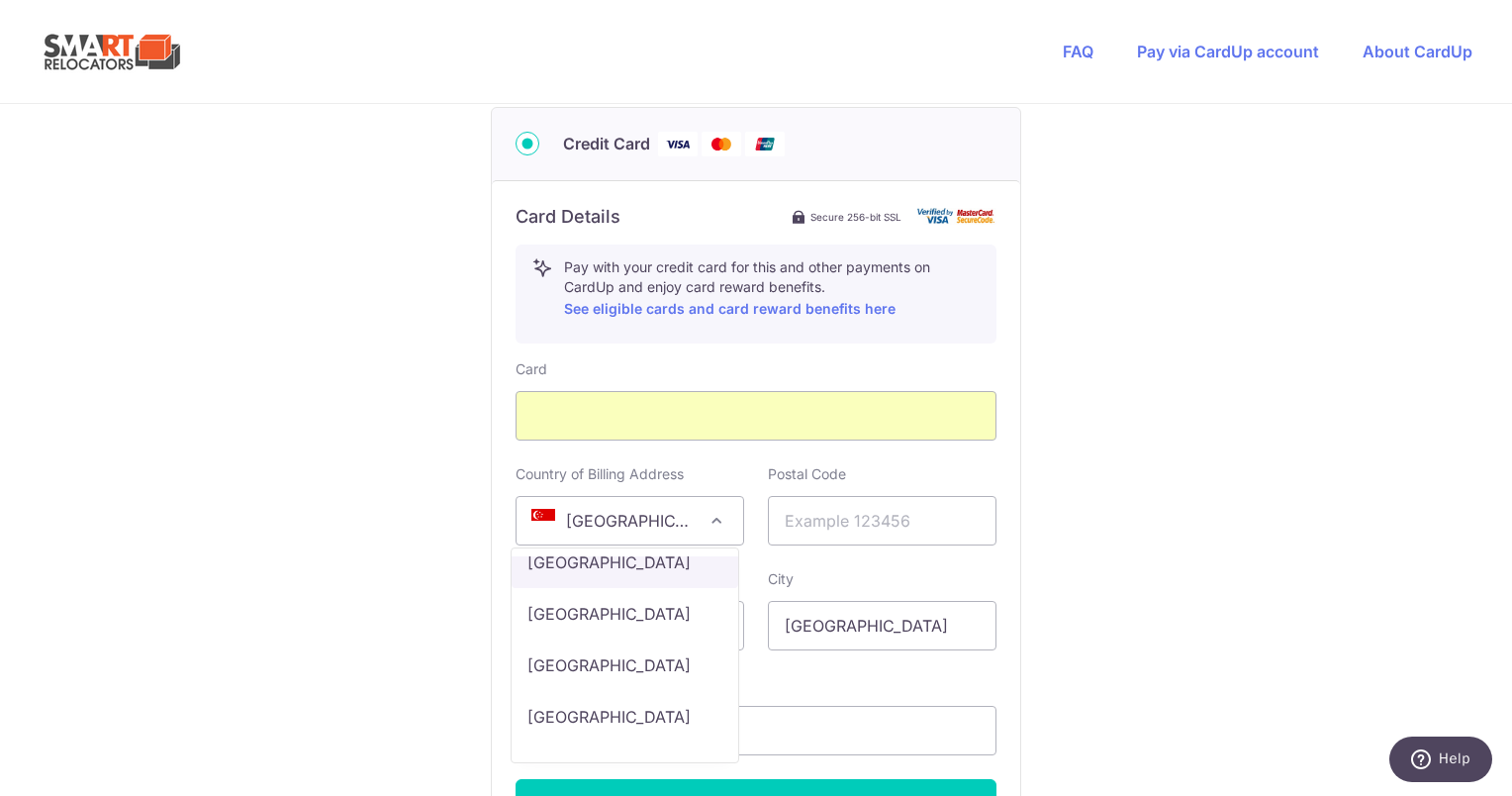 select on "HK" 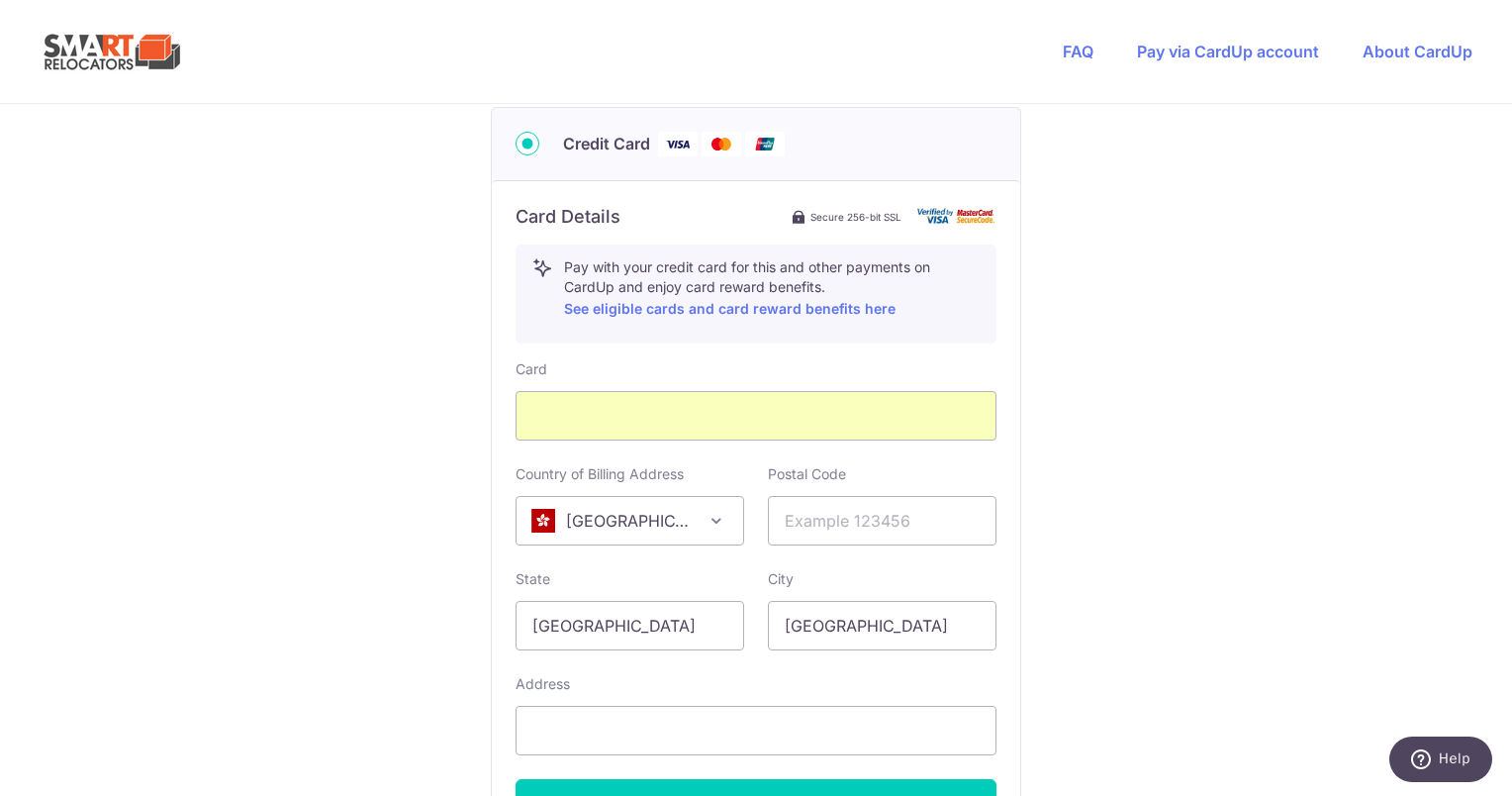 click on "Card
Country of Billing Address
[GEOGRAPHIC_DATA]
[GEOGRAPHIC_DATA]
[GEOGRAPHIC_DATA]
[GEOGRAPHIC_DATA]
[US_STATE]
[GEOGRAPHIC_DATA]
[GEOGRAPHIC_DATA]
[GEOGRAPHIC_DATA]
[GEOGRAPHIC_DATA]
[GEOGRAPHIC_DATA]
[GEOGRAPHIC_DATA]
[GEOGRAPHIC_DATA]
[GEOGRAPHIC_DATA]
[GEOGRAPHIC_DATA]
[GEOGRAPHIC_DATA]
[GEOGRAPHIC_DATA]
[GEOGRAPHIC_DATA]
[GEOGRAPHIC_DATA]
[GEOGRAPHIC_DATA]
[GEOGRAPHIC_DATA]
[GEOGRAPHIC_DATA]
[GEOGRAPHIC_DATA]
[GEOGRAPHIC_DATA]
[GEOGRAPHIC_DATA]
[GEOGRAPHIC_DATA]
[GEOGRAPHIC_DATA]
[GEOGRAPHIC_DATA]
[GEOGRAPHIC_DATA], [GEOGRAPHIC_DATA]
[GEOGRAPHIC_DATA]
[GEOGRAPHIC_DATA]
[GEOGRAPHIC_DATA]
[GEOGRAPHIC_DATA]
[GEOGRAPHIC_DATA]
[GEOGRAPHIC_DATA]
[GEOGRAPHIC_DATA]
[GEOGRAPHIC_DATA]
[GEOGRAPHIC_DATA]
[GEOGRAPHIC_DATA]
[GEOGRAPHIC_DATA]
[GEOGRAPHIC_DATA]
[GEOGRAPHIC_DATA]
[GEOGRAPHIC_DATA]
[GEOGRAPHIC_DATA]
[GEOGRAPHIC_DATA]
[GEOGRAPHIC_DATA]
[GEOGRAPHIC_DATA]
[GEOGRAPHIC_DATA]
[GEOGRAPHIC_DATA]
[GEOGRAPHIC_DATA]
[GEOGRAPHIC_DATA]
[GEOGRAPHIC_DATA]
[GEOGRAPHIC_DATA]
[GEOGRAPHIC_DATA]
[GEOGRAPHIC_DATA]
[GEOGRAPHIC_DATA]
[GEOGRAPHIC_DATA]
[GEOGRAPHIC_DATA]
[GEOGRAPHIC_DATA]
[GEOGRAPHIC_DATA]" at bounding box center (756, 594) 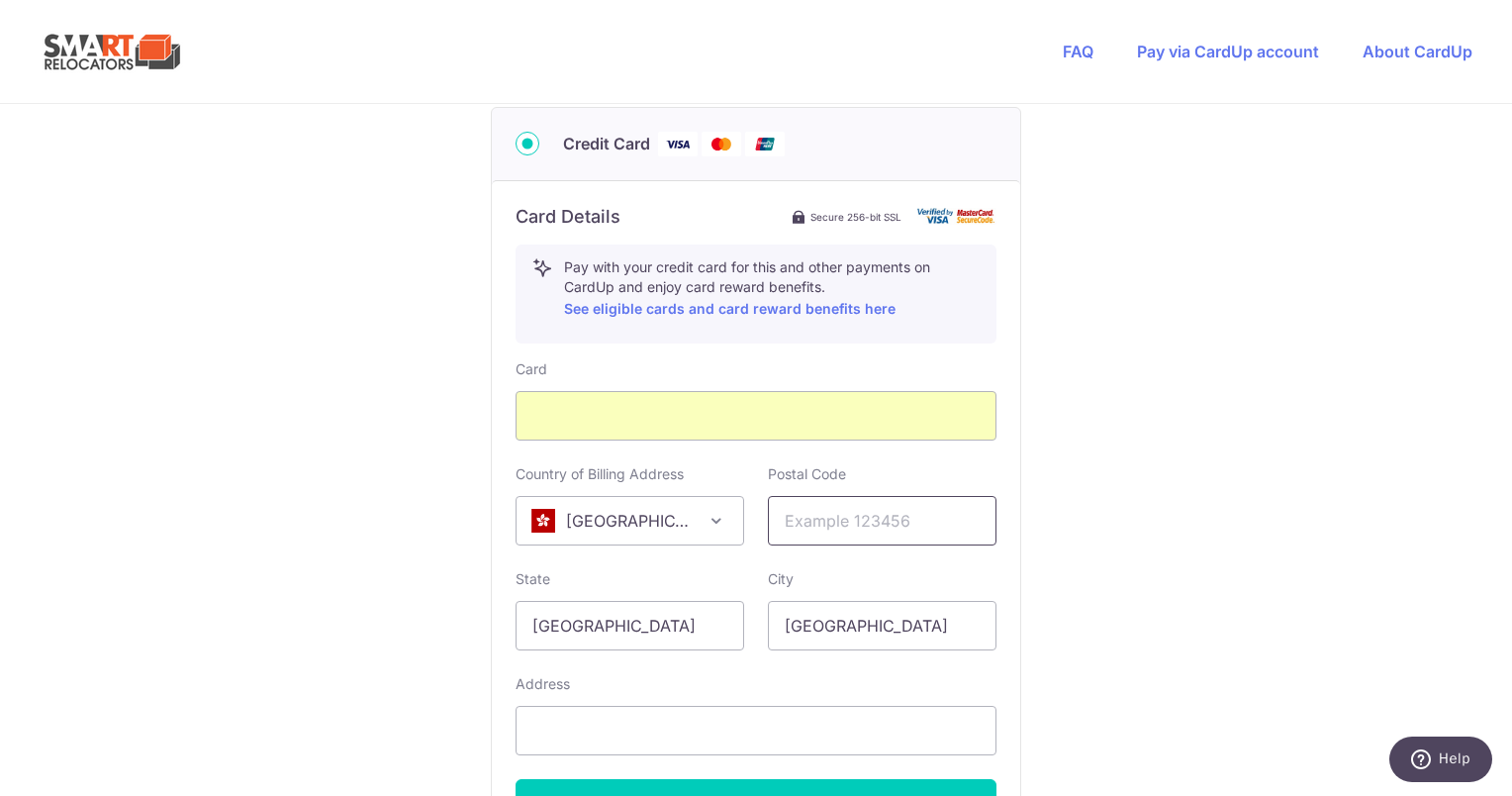 drag, startPoint x: 876, startPoint y: 523, endPoint x: 942, endPoint y: 522, distance: 66.00758 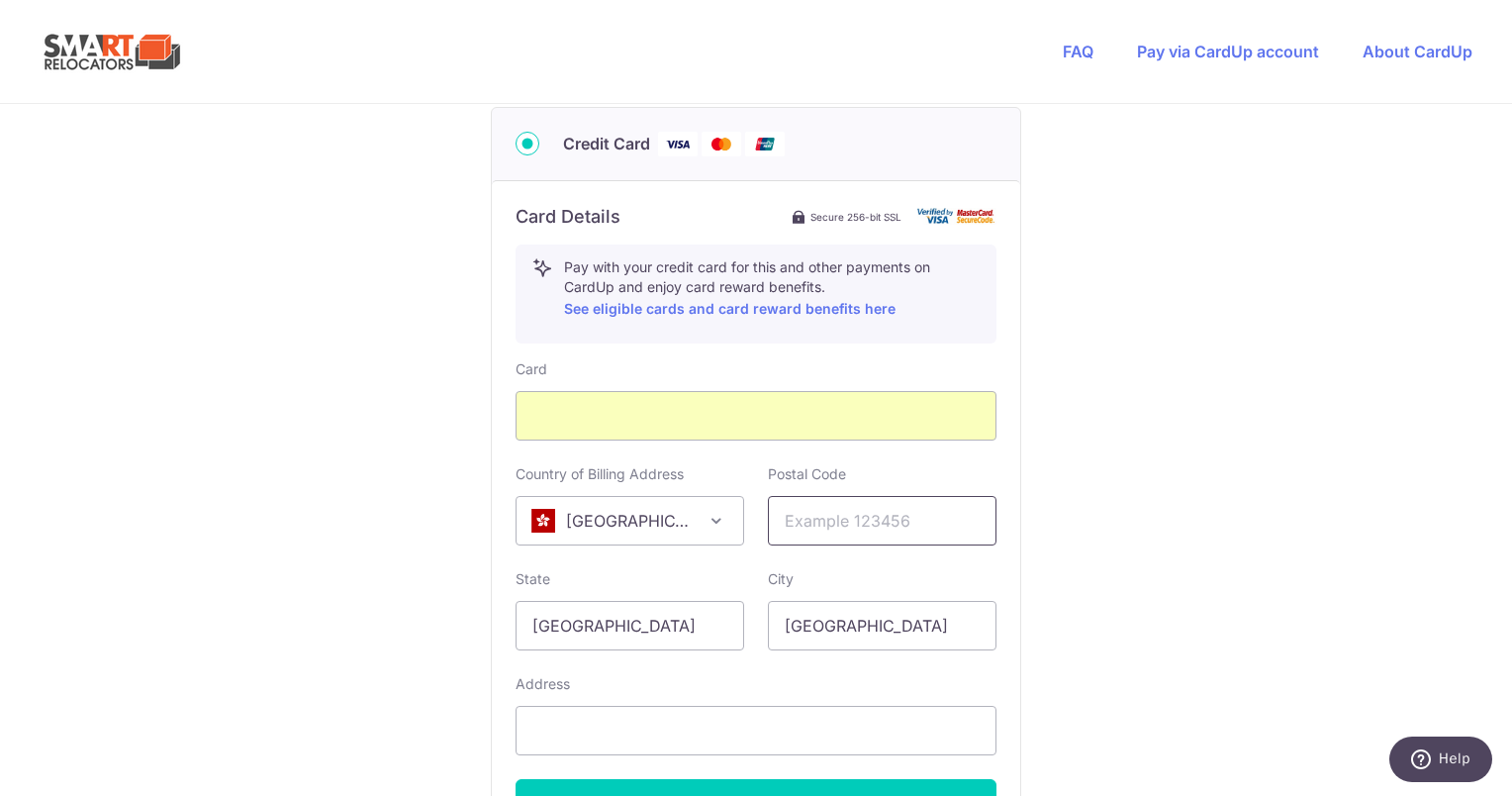 type on "000000" 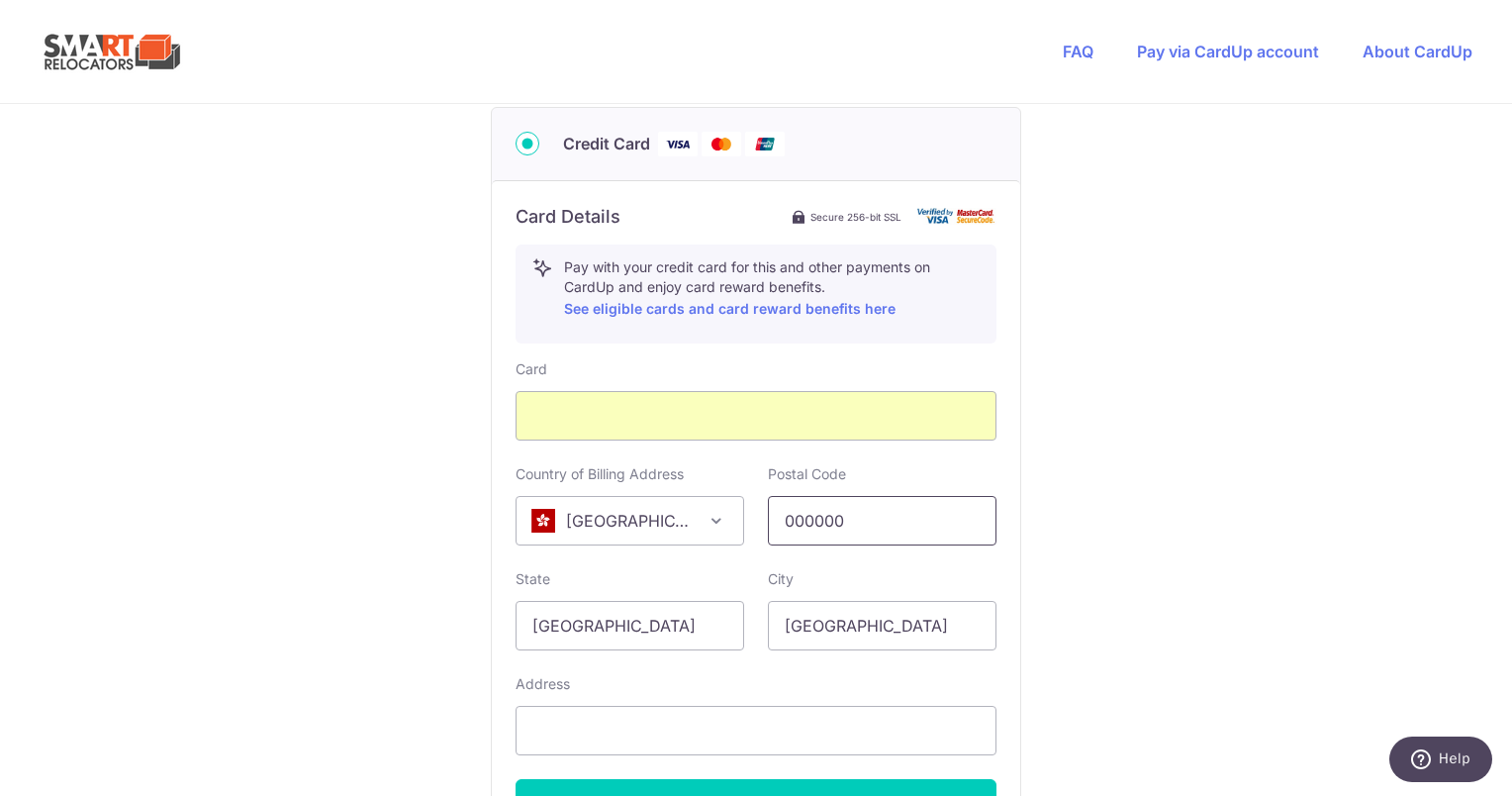select on "81" 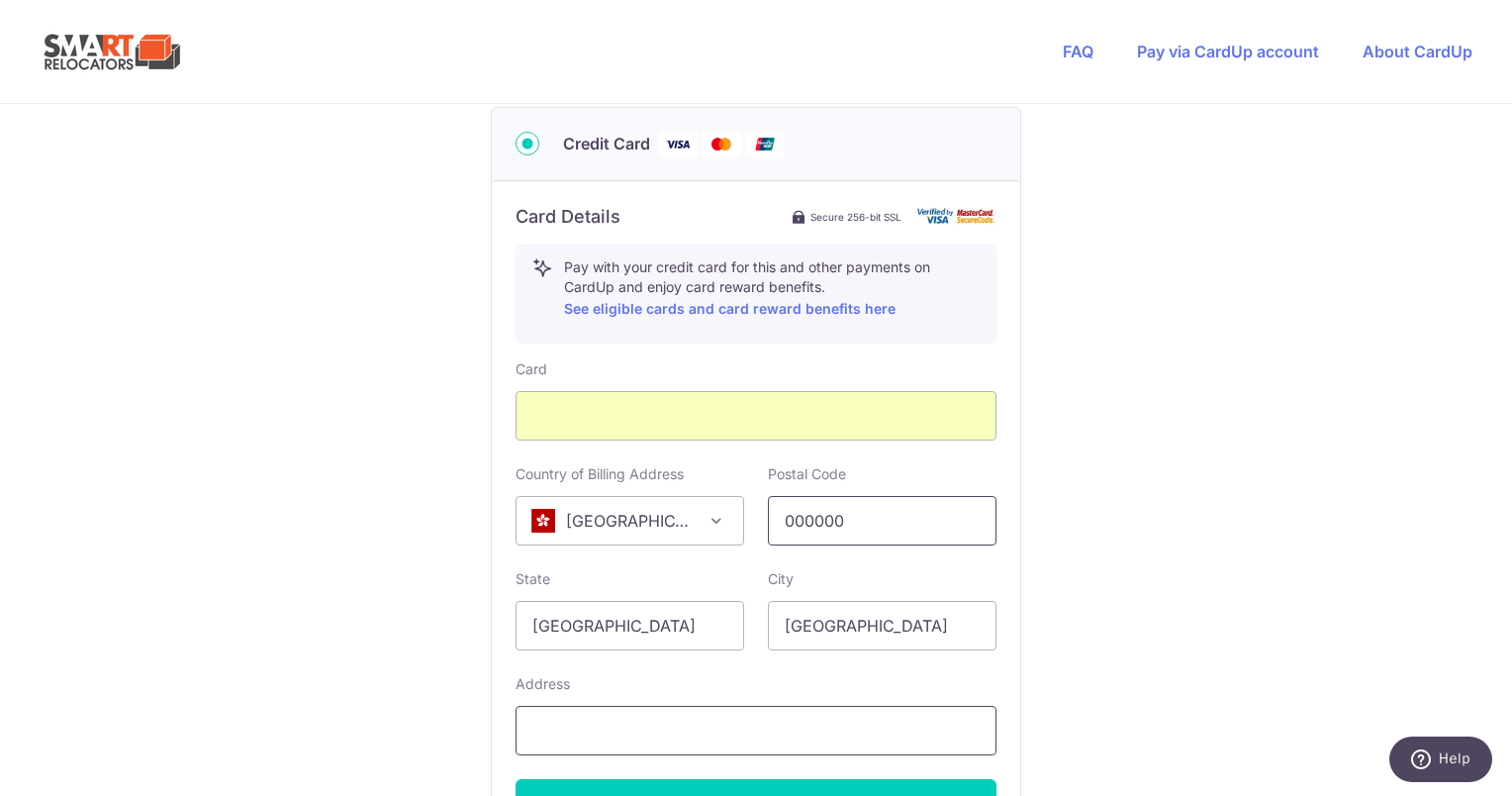 type on "[STREET_ADDRESS]" 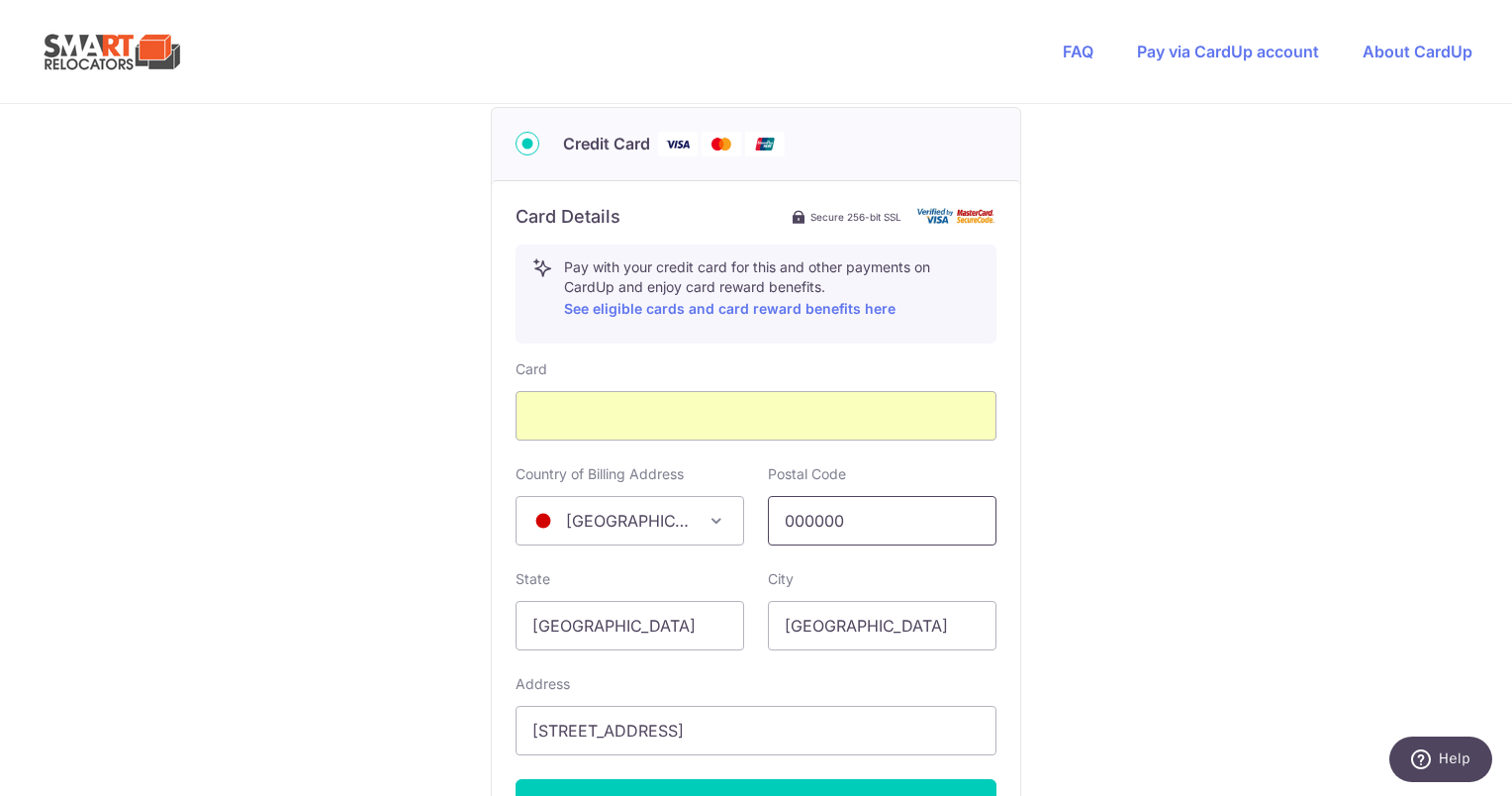 scroll, scrollTop: 1058, scrollLeft: 0, axis: vertical 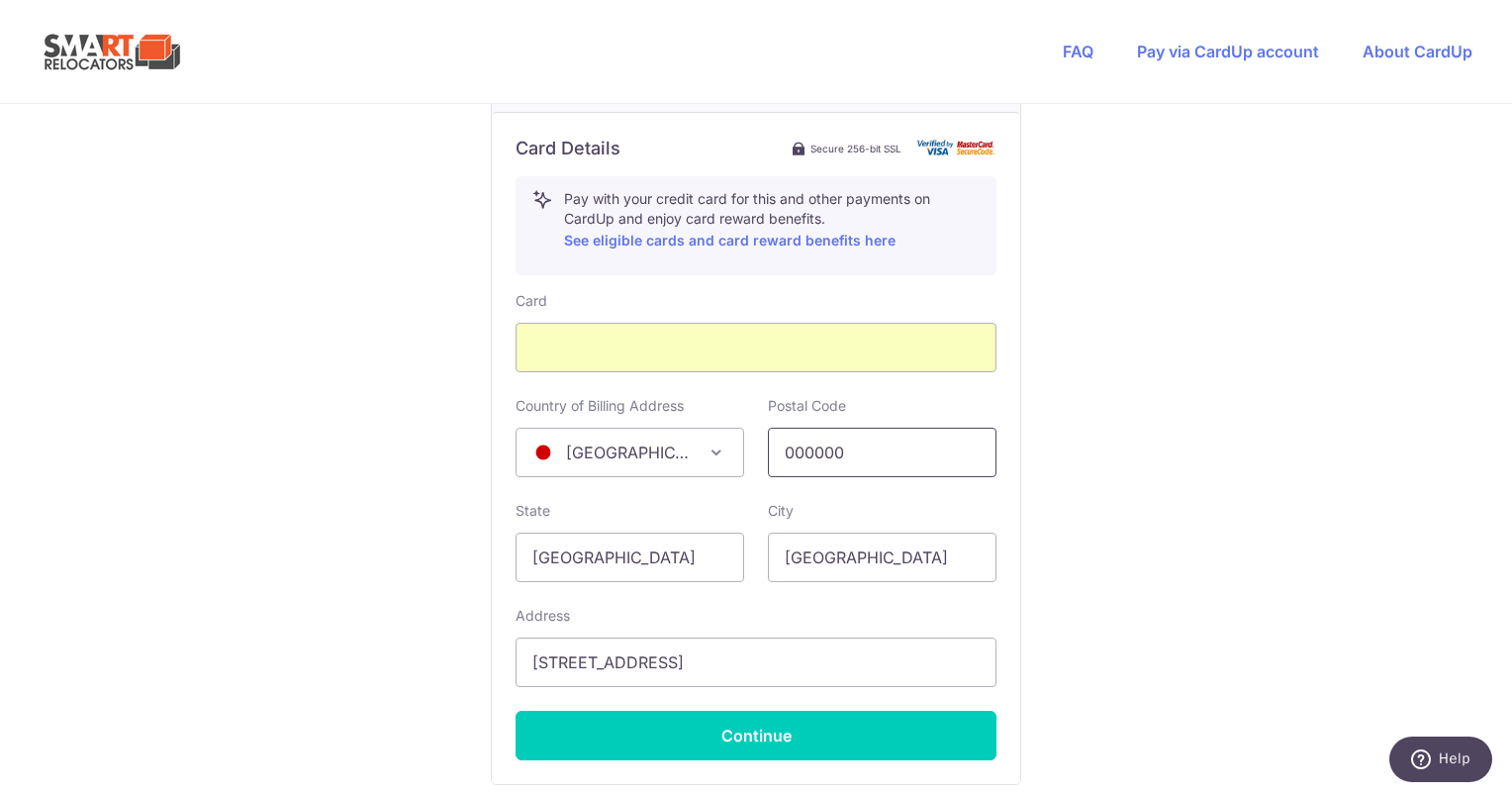 drag, startPoint x: 881, startPoint y: 439, endPoint x: 910, endPoint y: 448, distance: 30.364453 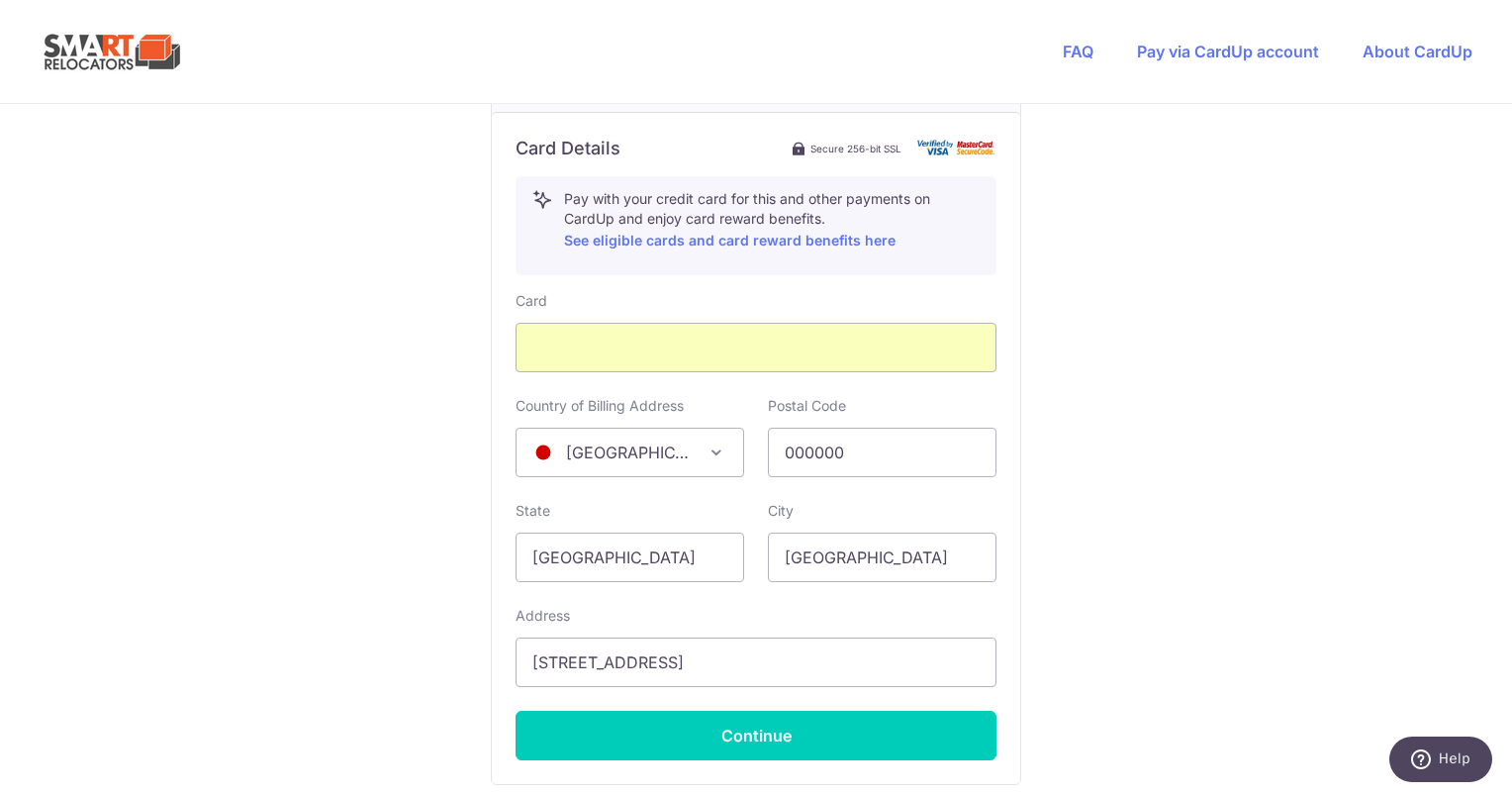 click on "You are paying
Smart Relocators Pte Ltd
Smart Relocators Pte Ltd  uses CardUp to accept payments.
Payment details
Invoice Amount
SGD 1,450.00
Invoice No
INV-002507052
Your details
First Name
[PERSON_NAME]
Last Name
[PERSON_NAME]
Email Address
[EMAIL_ADDRESS][DOMAIN_NAME]
Phone Number
+376" at bounding box center (756, 11) 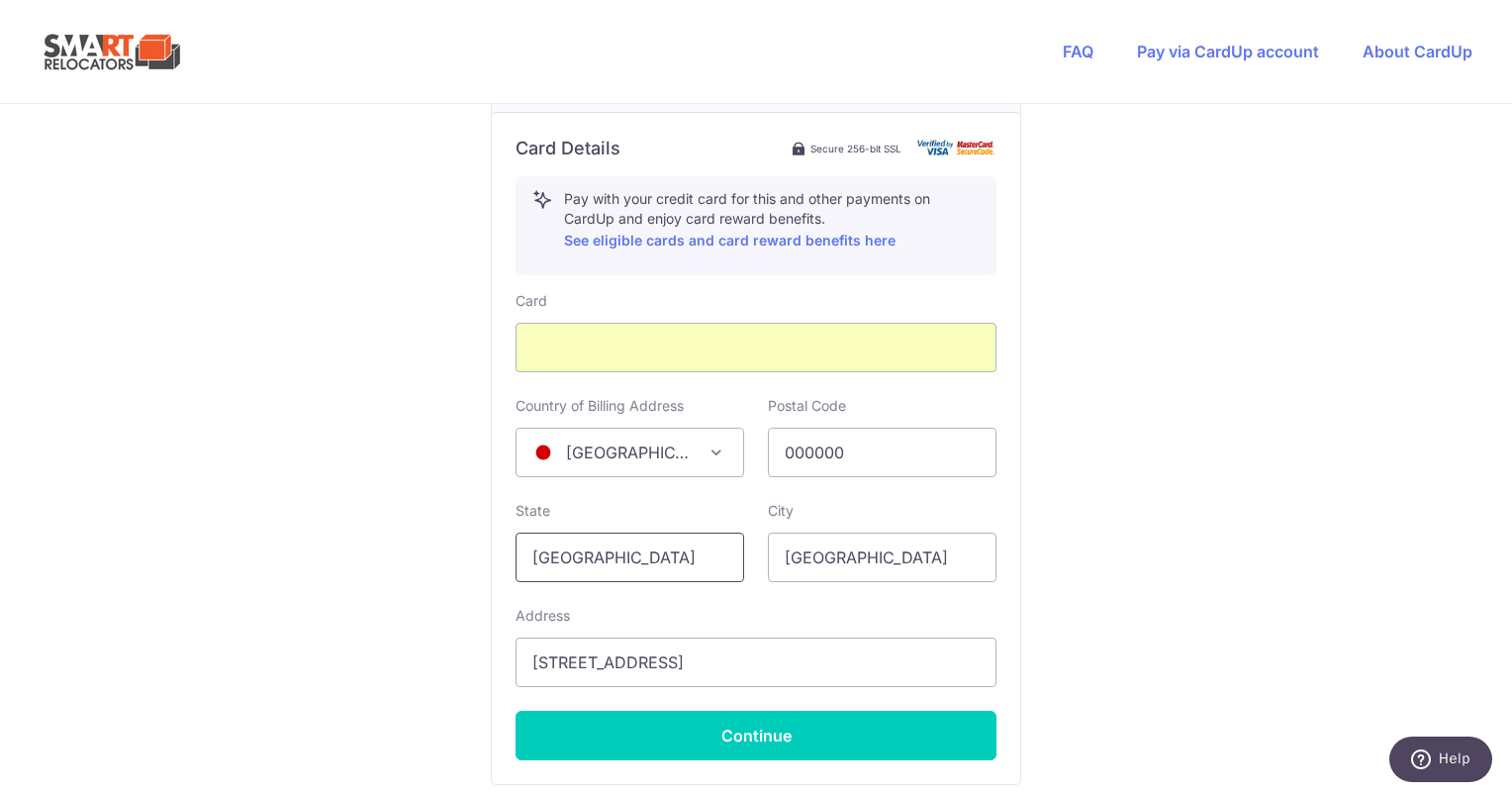 click on "[GEOGRAPHIC_DATA]" at bounding box center [629, 557] 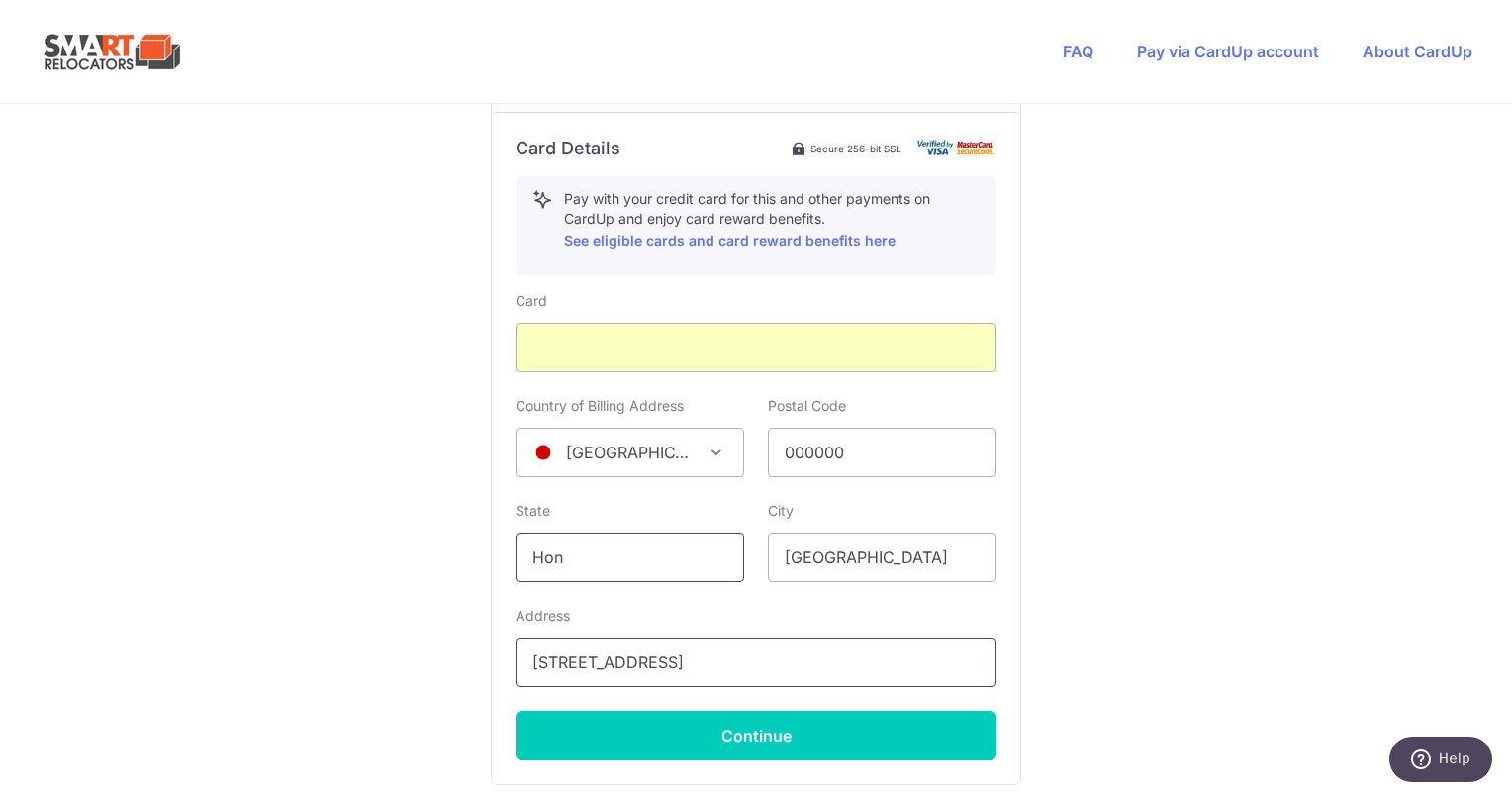 type on "[GEOGRAPHIC_DATA]" 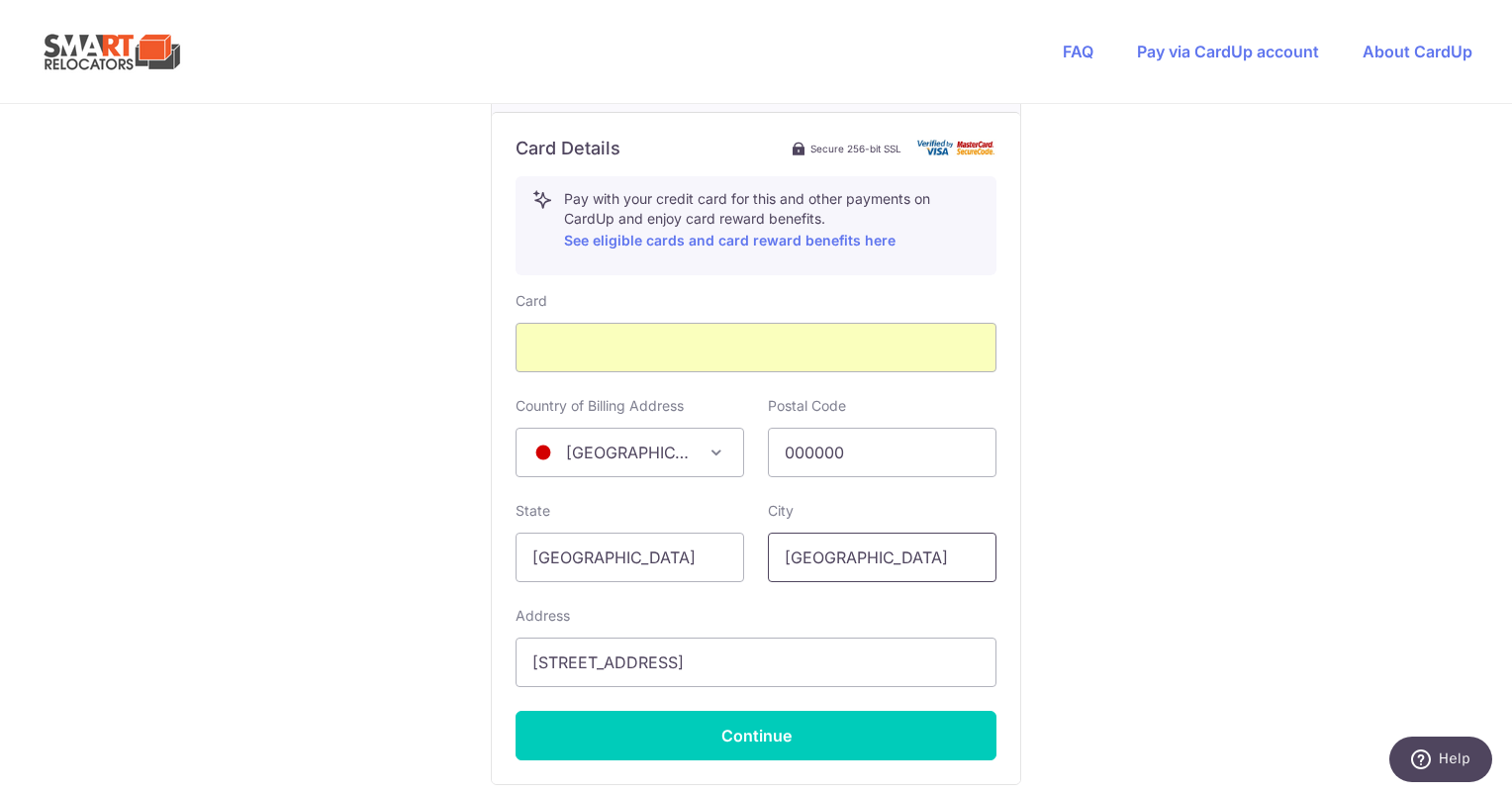 click on "[GEOGRAPHIC_DATA]" at bounding box center (882, 557) 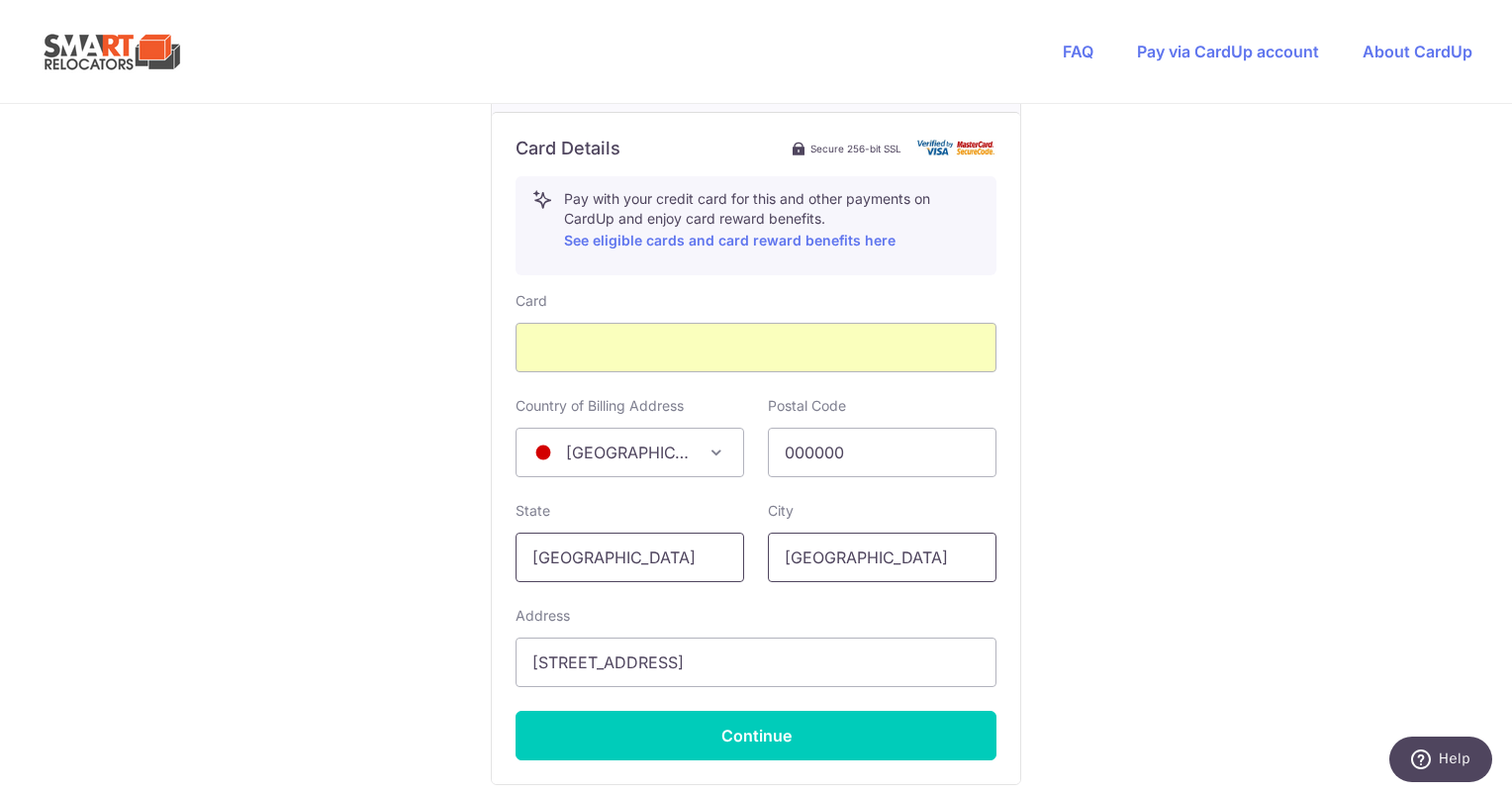drag, startPoint x: 887, startPoint y: 558, endPoint x: 670, endPoint y: 553, distance: 217.0576 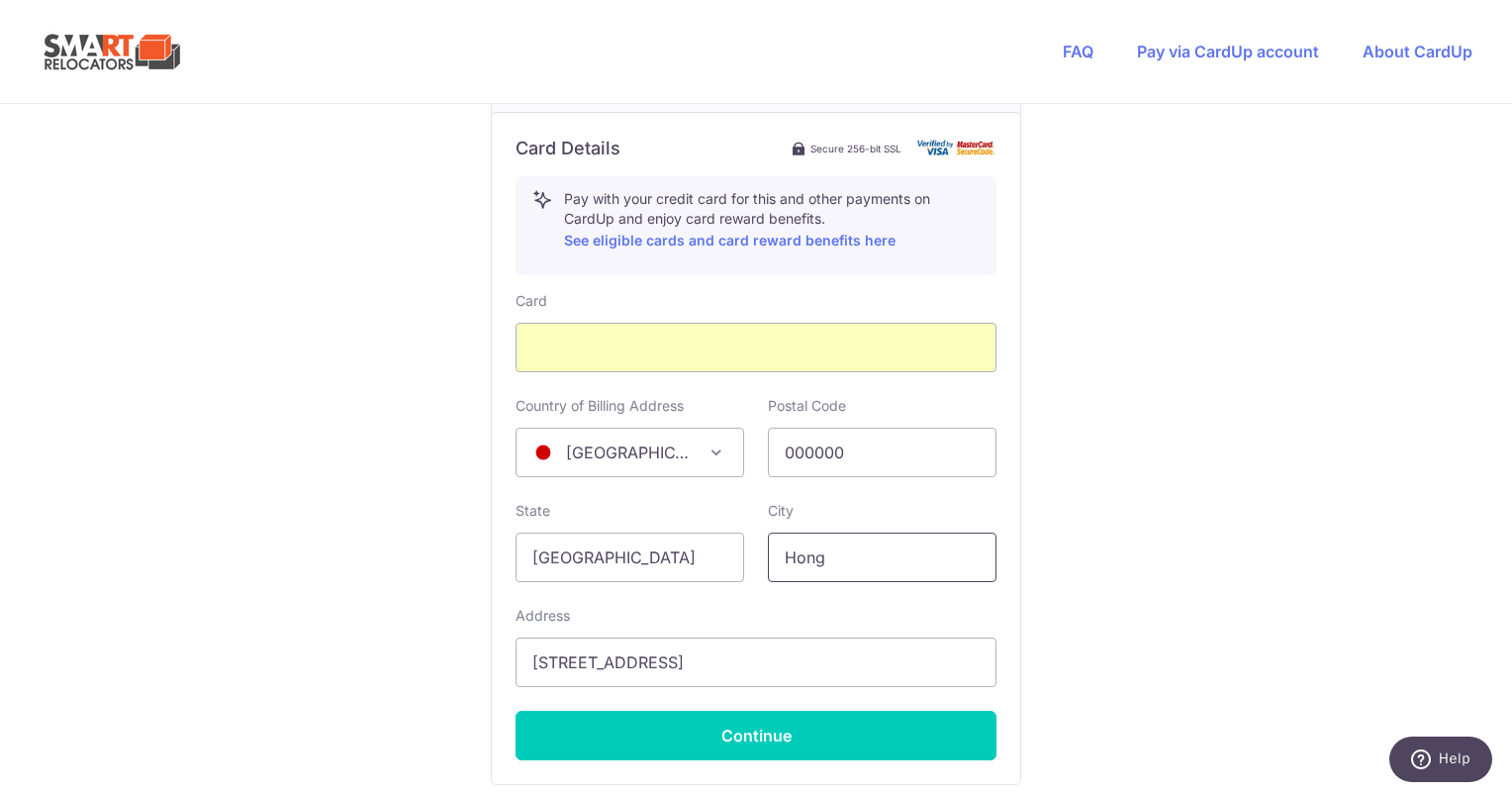 type on "[GEOGRAPHIC_DATA]" 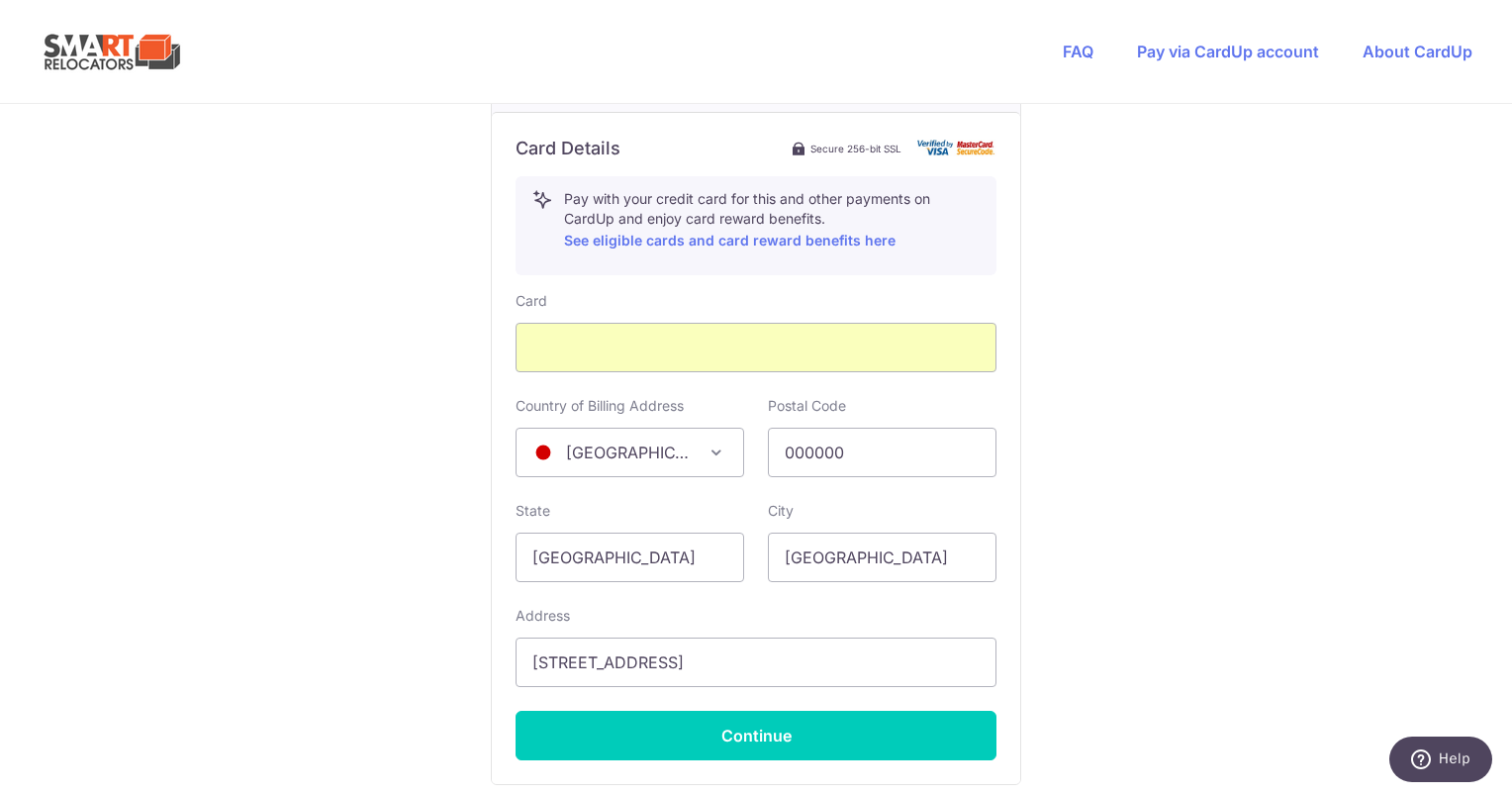 click on "[GEOGRAPHIC_DATA]" at bounding box center [629, 452] 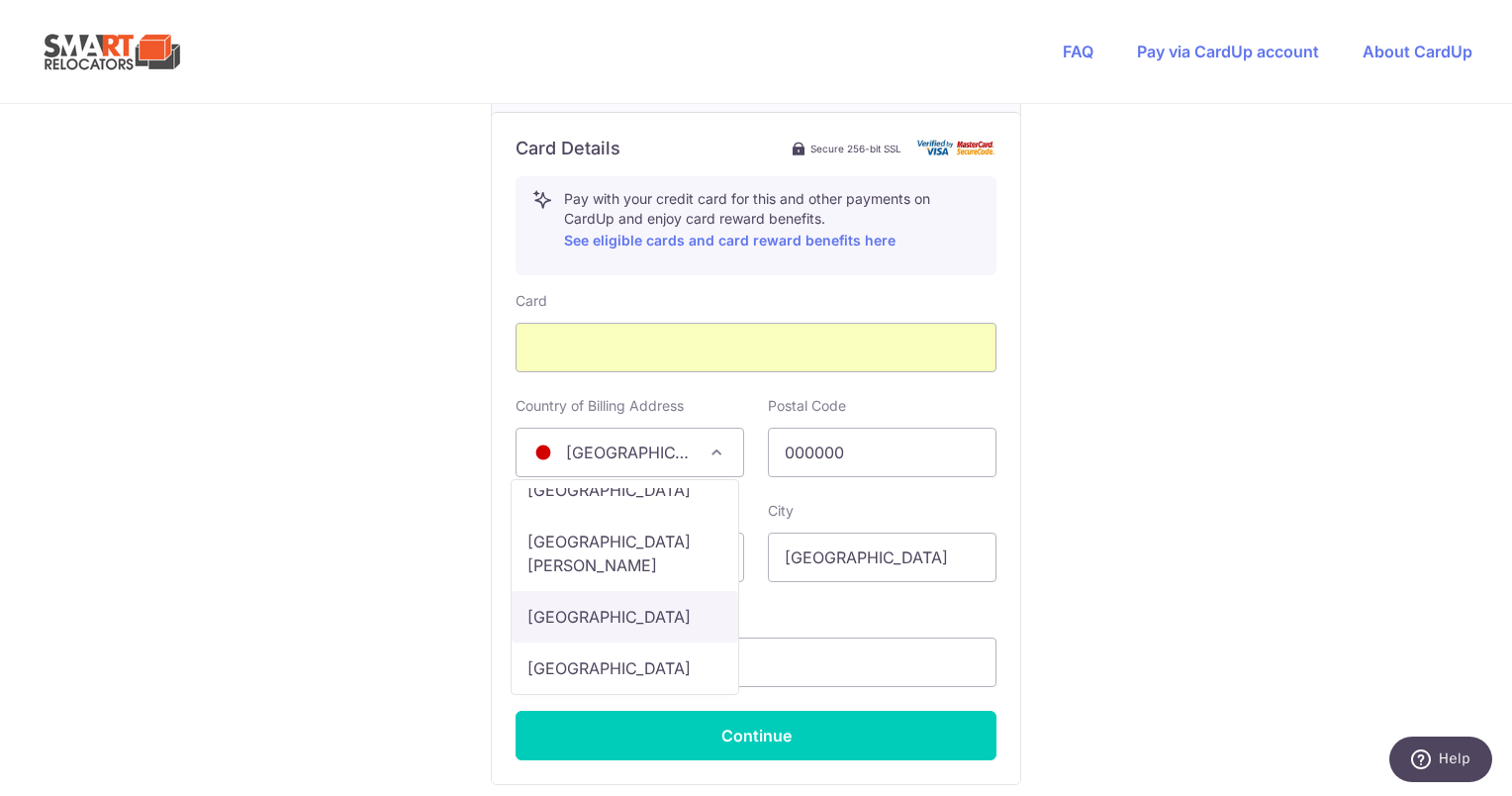 scroll, scrollTop: 5113, scrollLeft: 0, axis: vertical 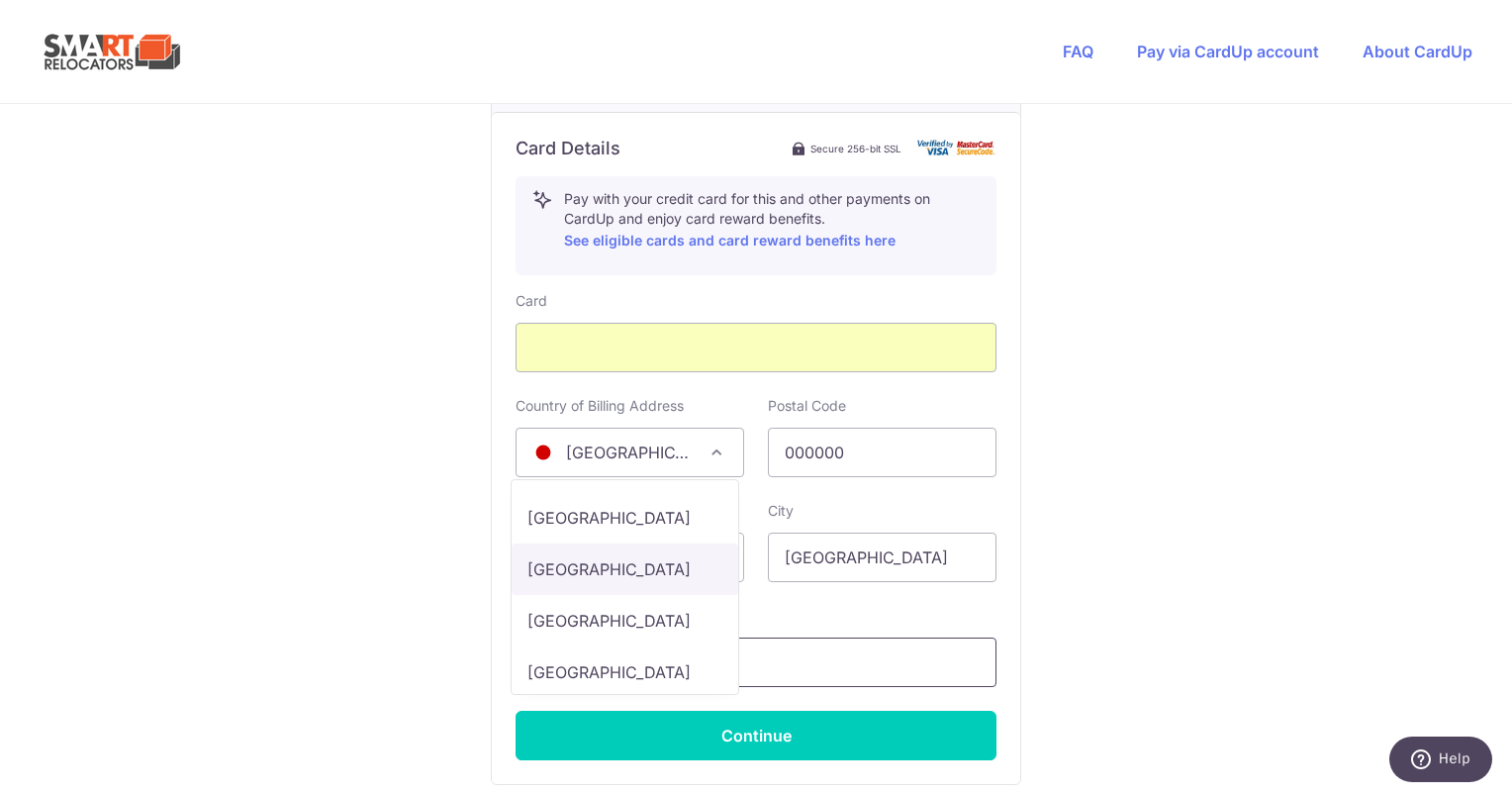 select on "HK" 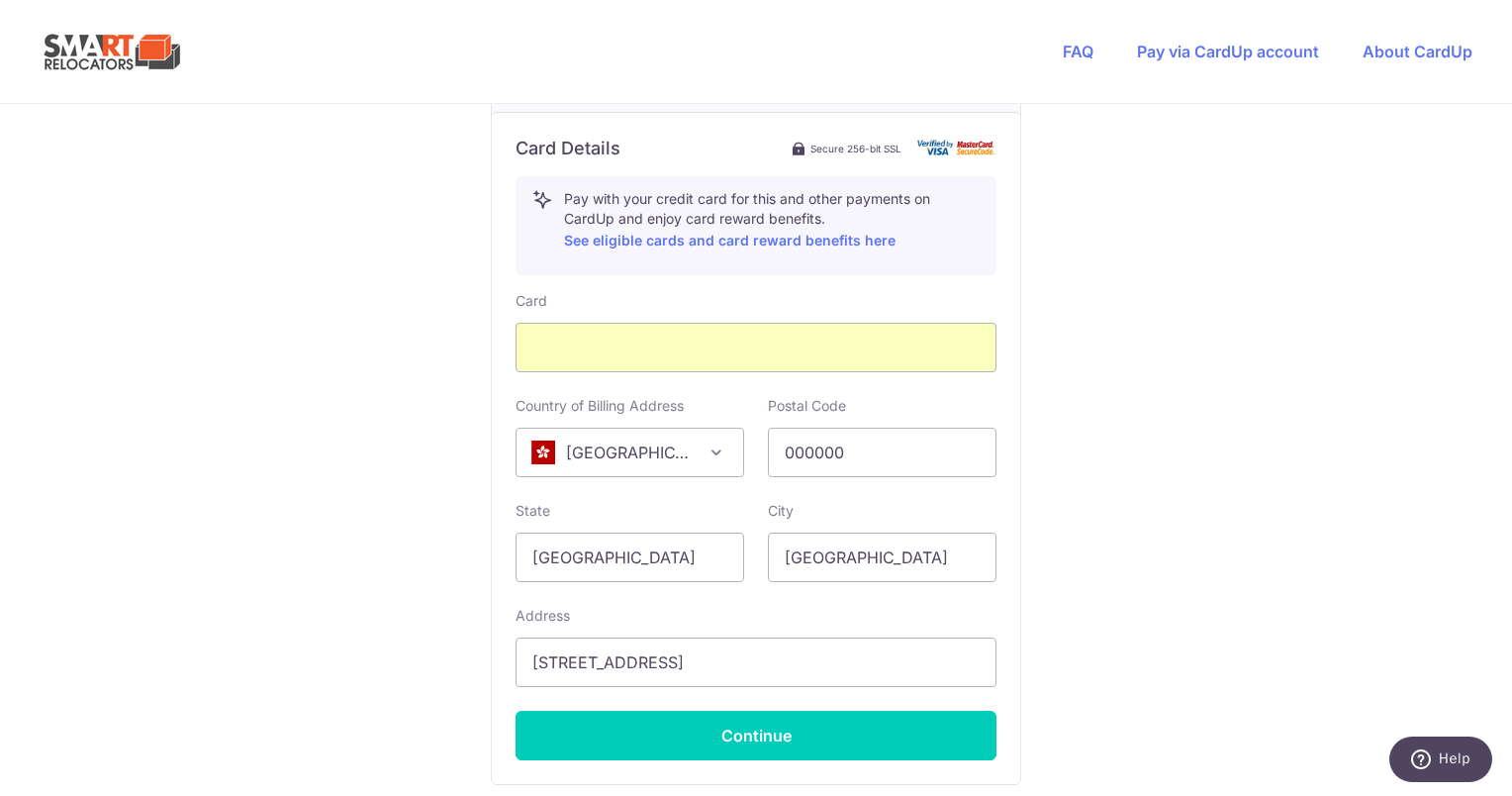 click on "You are paying
Smart Relocators Pte Ltd
Smart Relocators Pte Ltd  uses CardUp to accept payments.
Payment details
Invoice Amount
SGD 1,450.00
Invoice No
INV-002507052
Your details
First Name
[PERSON_NAME]
Last Name
[PERSON_NAME]
Email Address
[EMAIL_ADDRESS][DOMAIN_NAME]
Phone Number
+376" at bounding box center [756, 11] 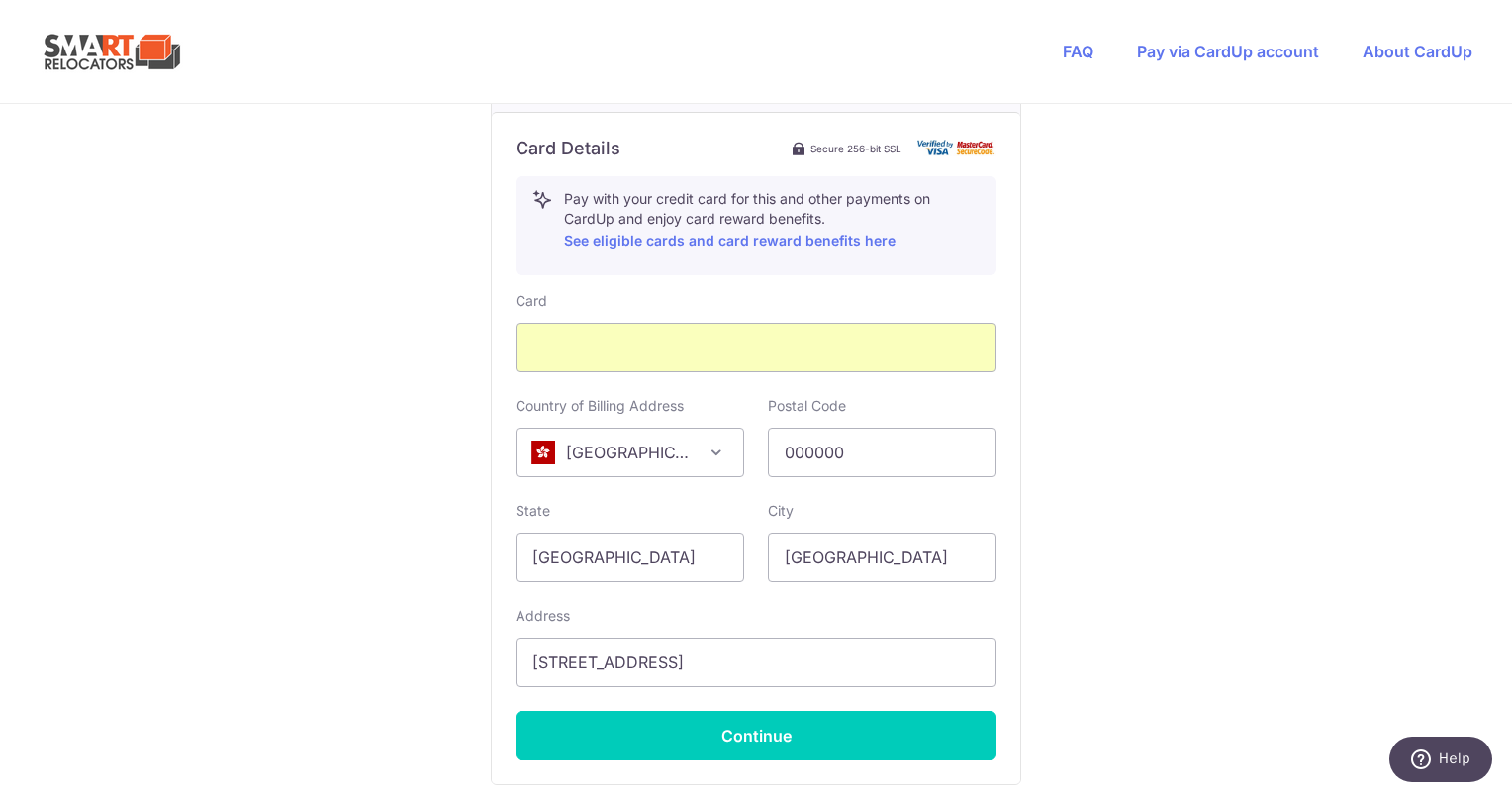 scroll, scrollTop: 1157, scrollLeft: 0, axis: vertical 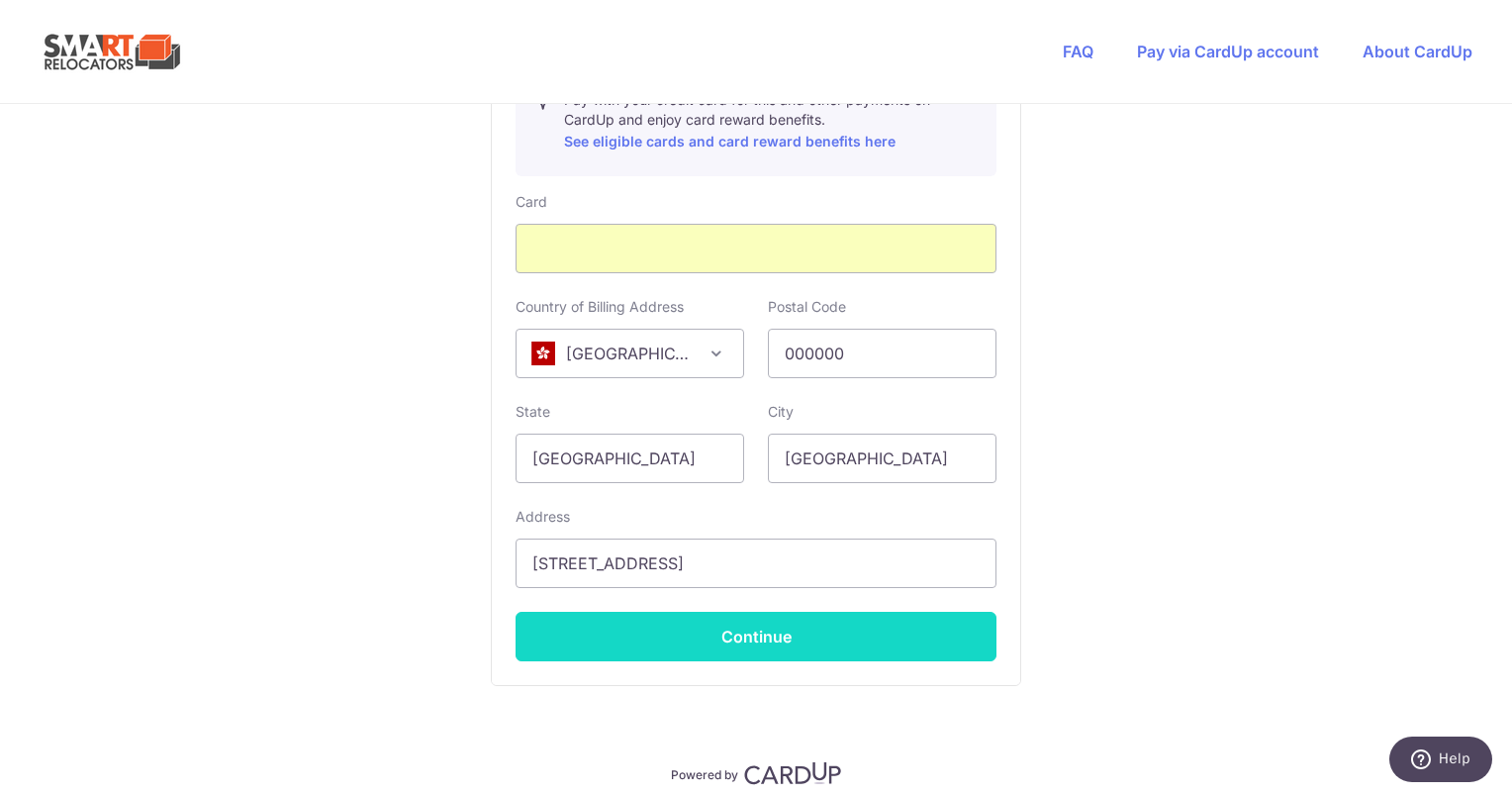 click on "Continue" at bounding box center [756, 637] 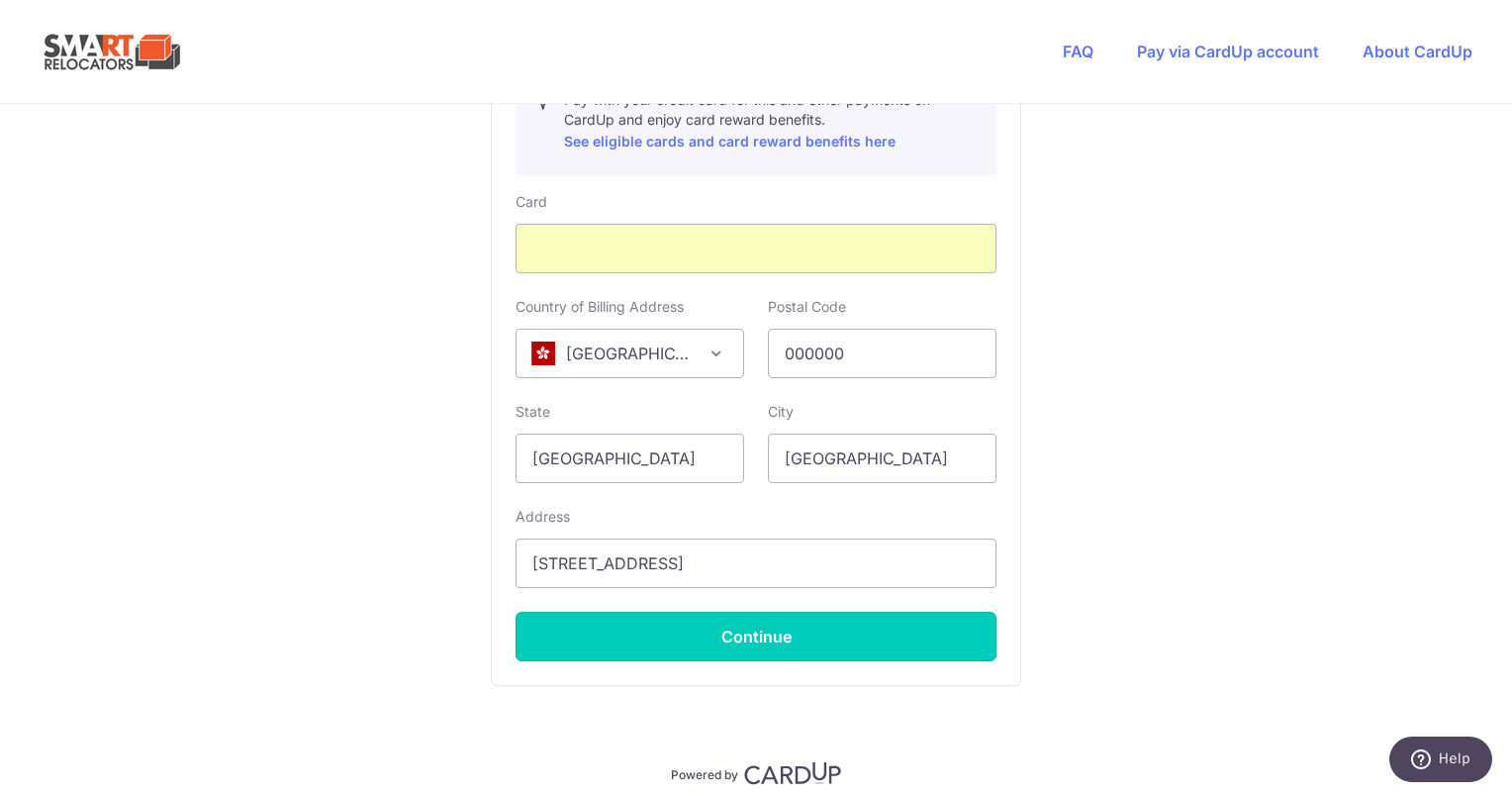 type on "**** 5018" 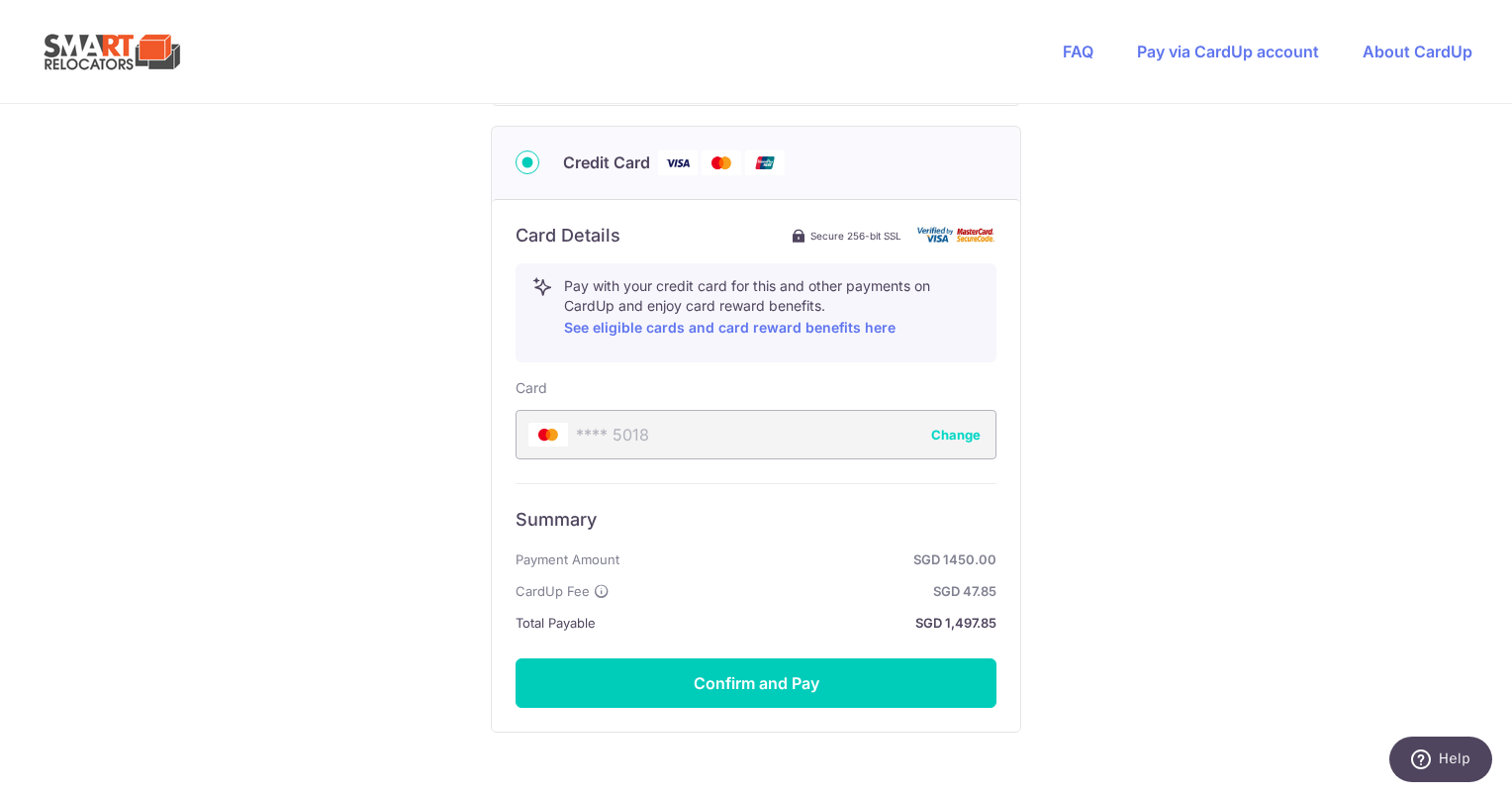scroll, scrollTop: 1097, scrollLeft: 0, axis: vertical 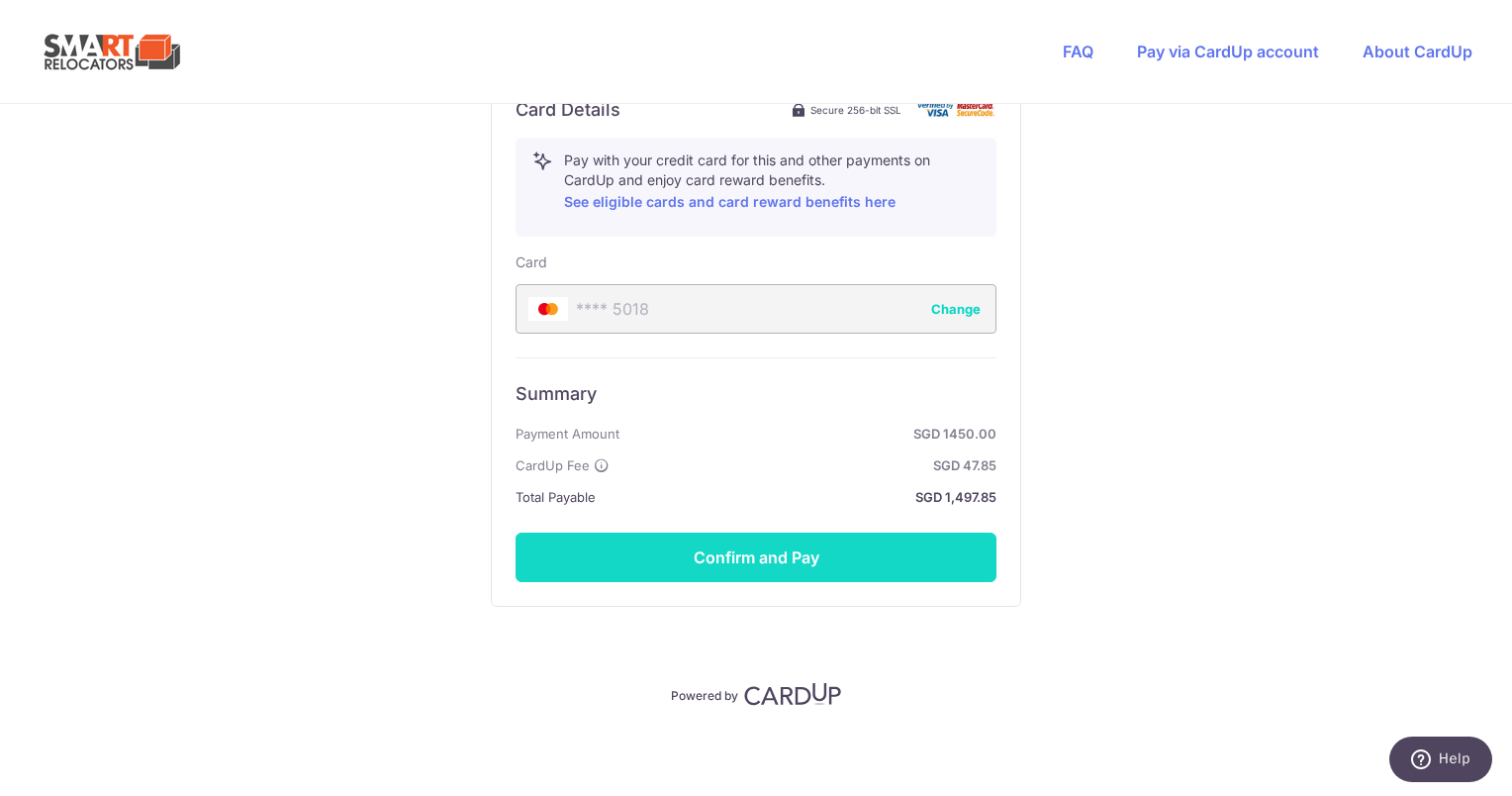 click on "Confirm and Pay" at bounding box center [756, 557] 